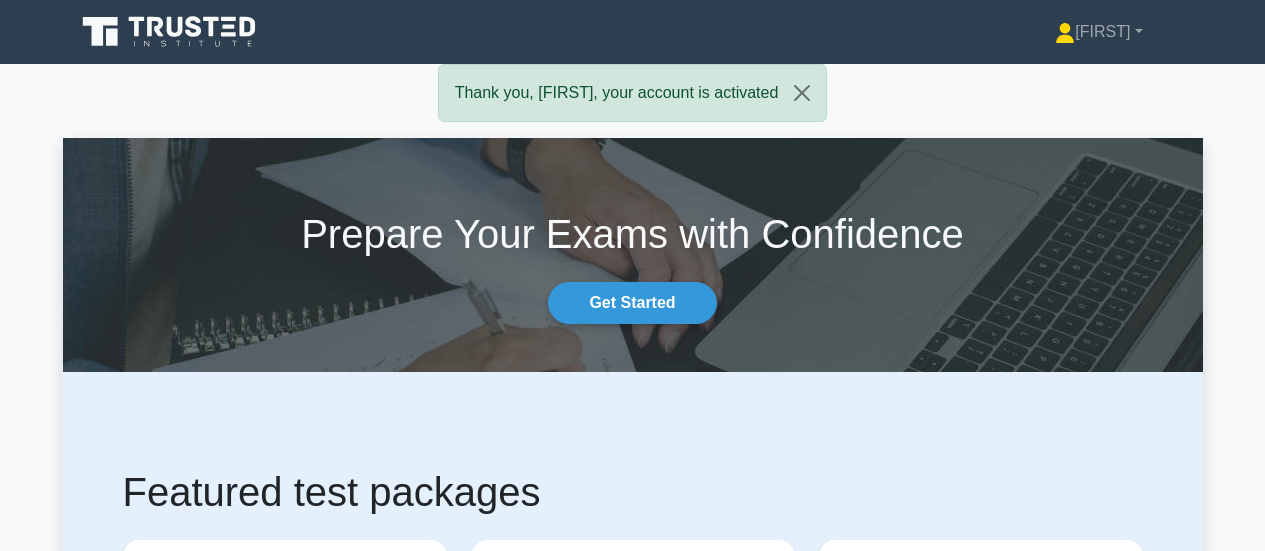 scroll, scrollTop: 0, scrollLeft: 0, axis: both 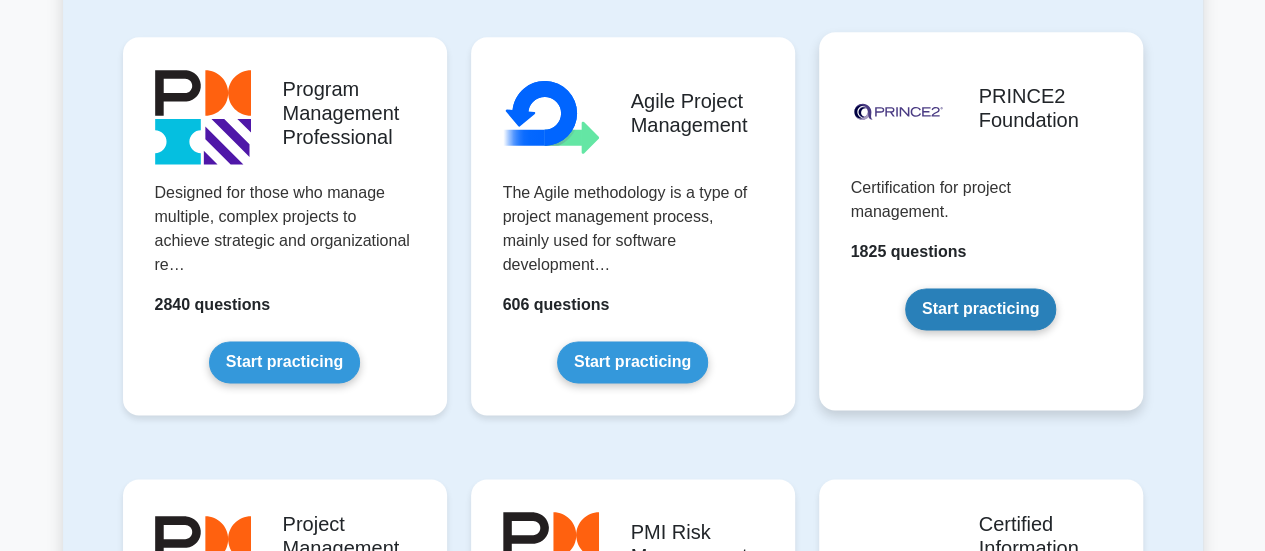 click on "Start practicing" at bounding box center (980, 309) 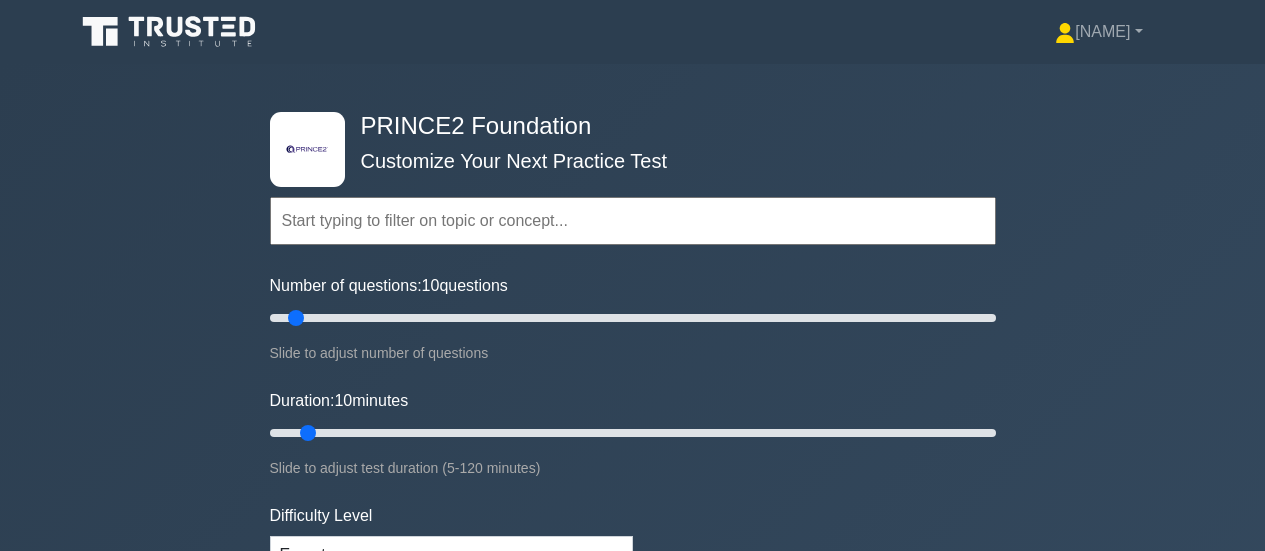 scroll, scrollTop: 0, scrollLeft: 0, axis: both 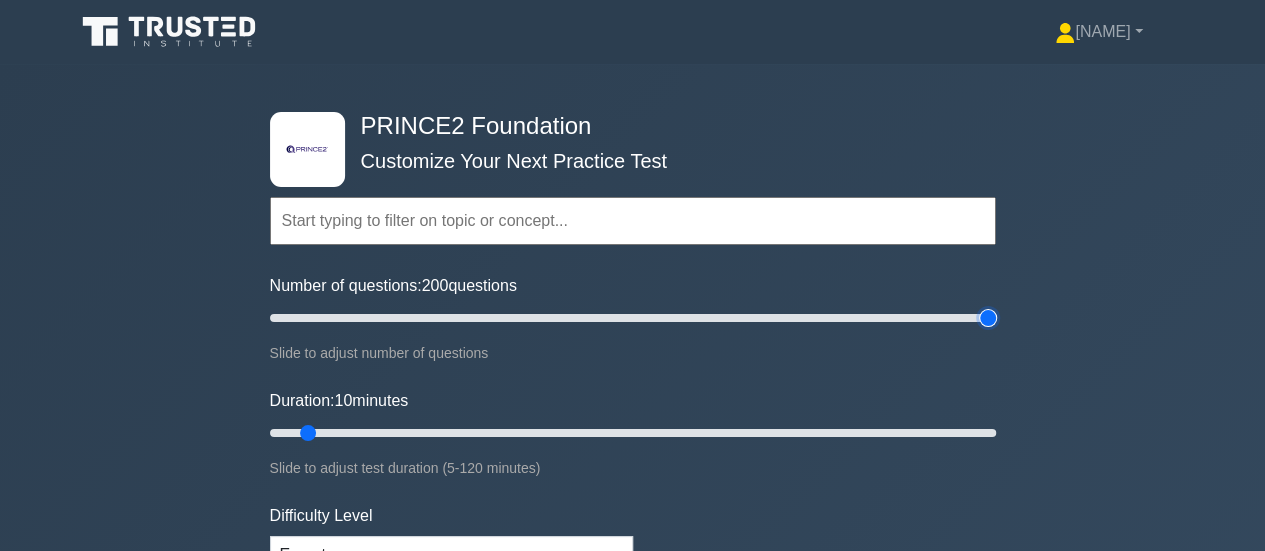 click on "Number of questions:  200  questions" at bounding box center (633, 318) 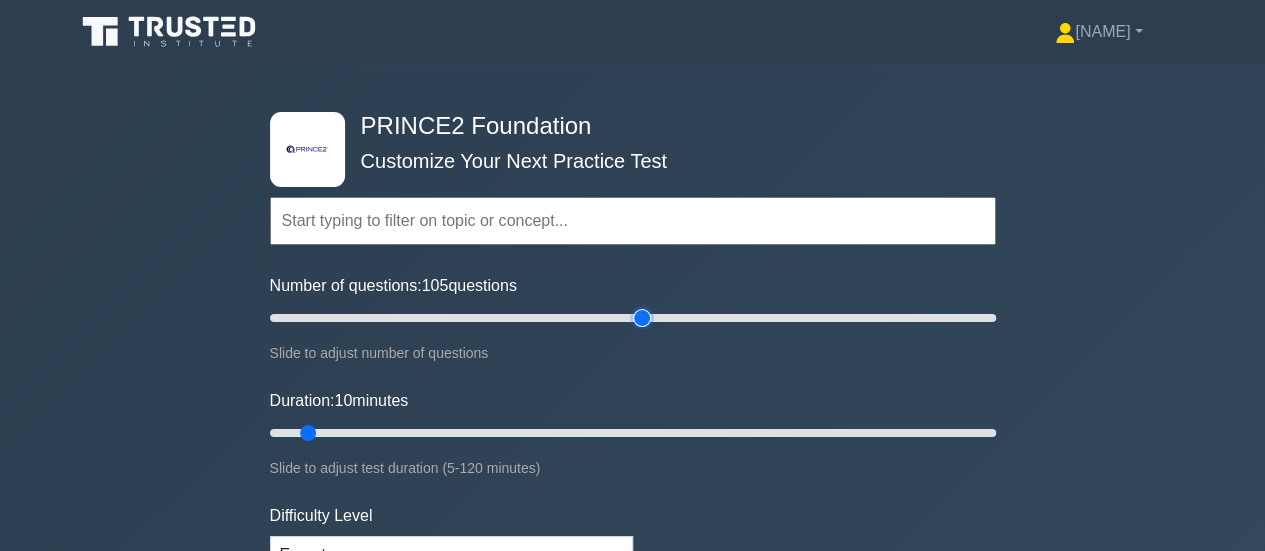 click on "Number of questions:  105  questions" at bounding box center (633, 318) 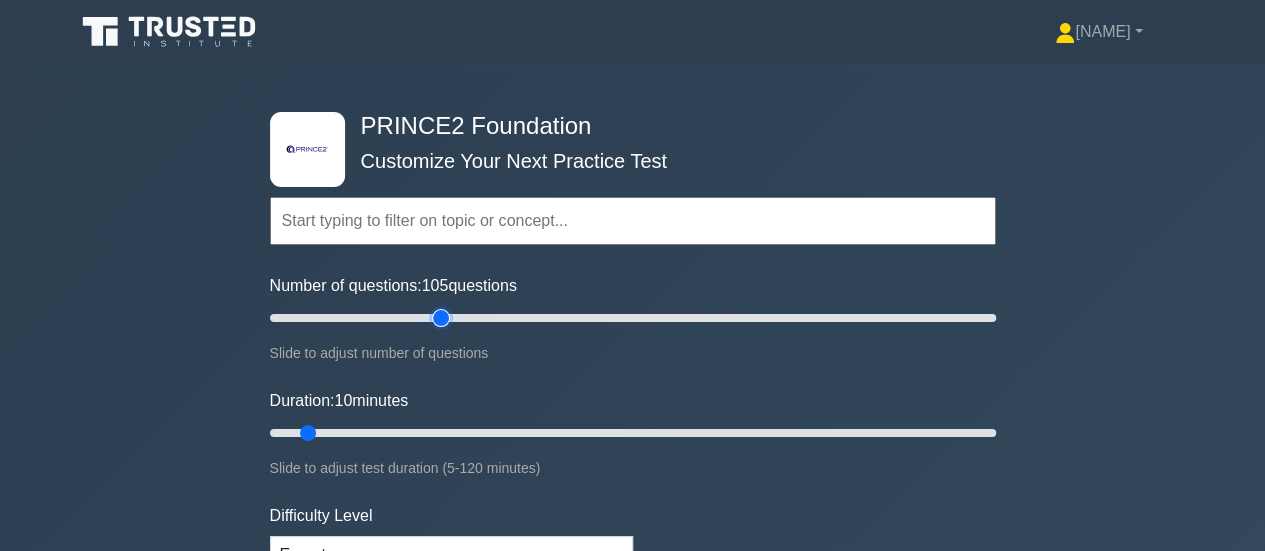 click on "Number of questions:  105  questions" at bounding box center (633, 318) 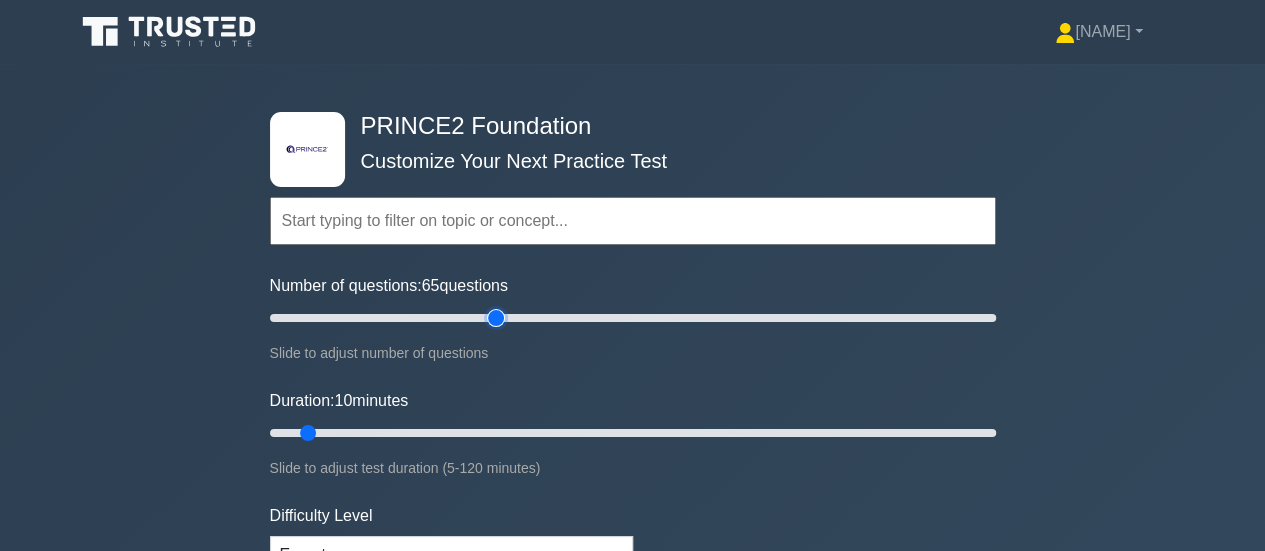 type on "65" 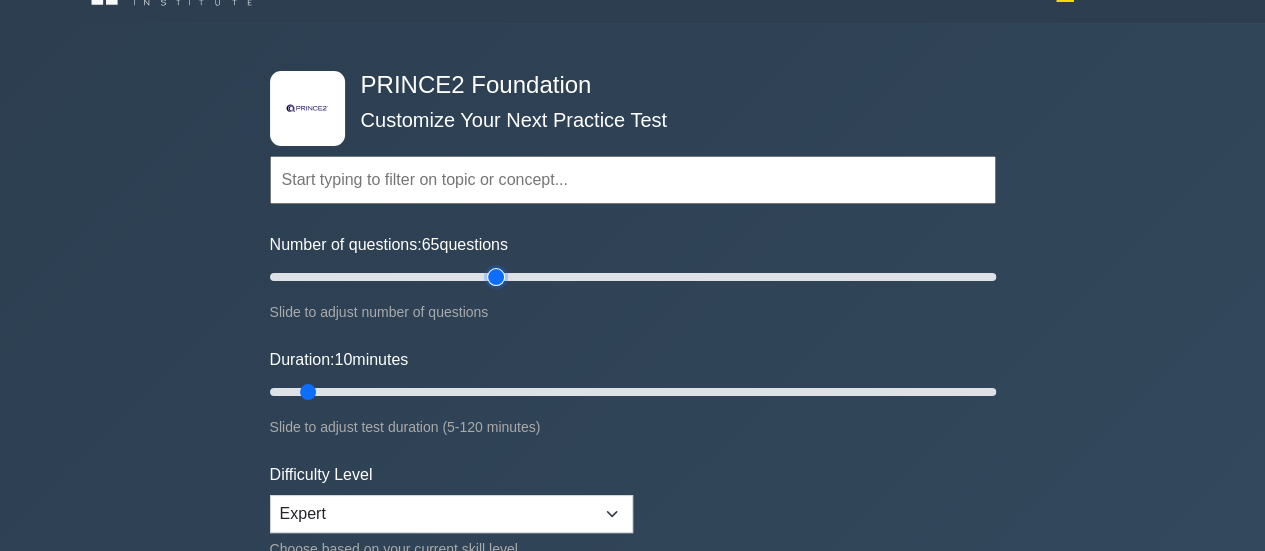 scroll, scrollTop: 47, scrollLeft: 0, axis: vertical 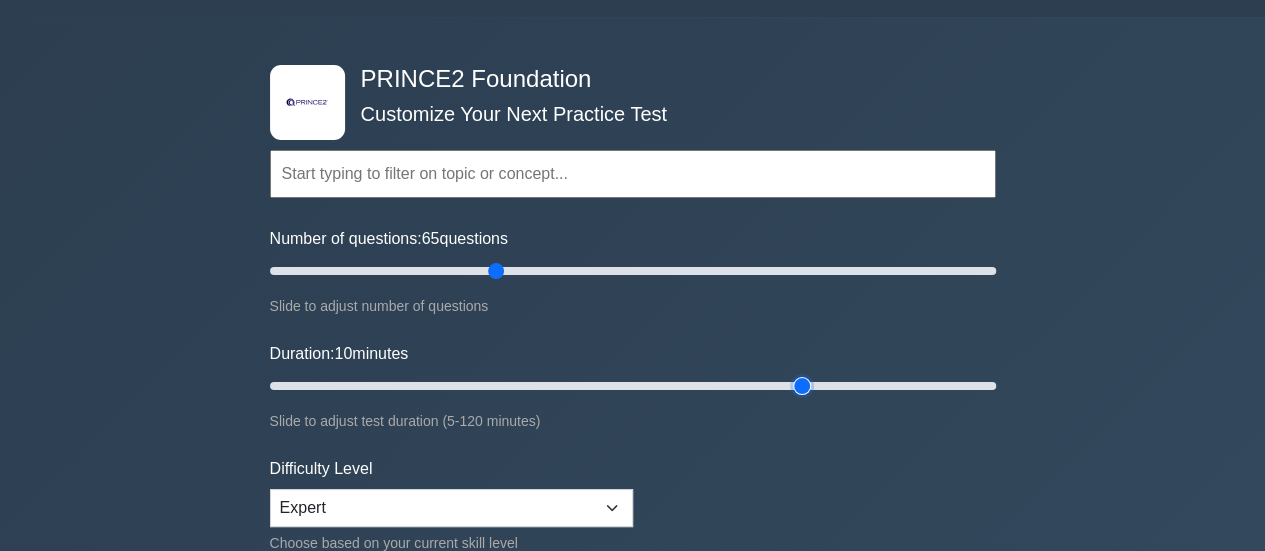 type on "90" 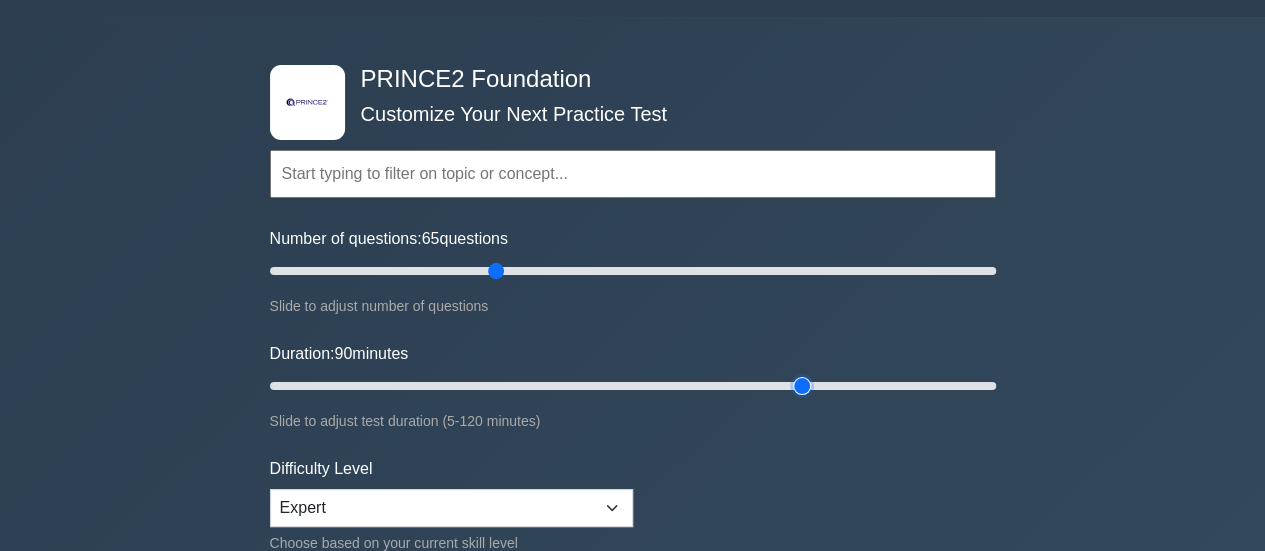 click on "Duration:  90  minutes" at bounding box center [633, 386] 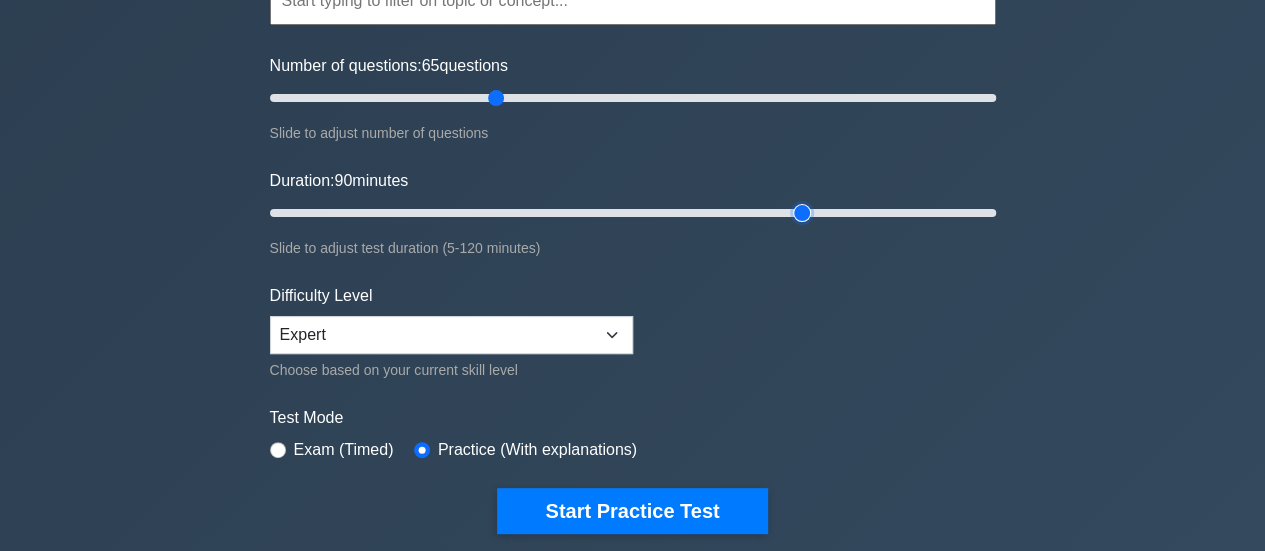 scroll, scrollTop: 272, scrollLeft: 0, axis: vertical 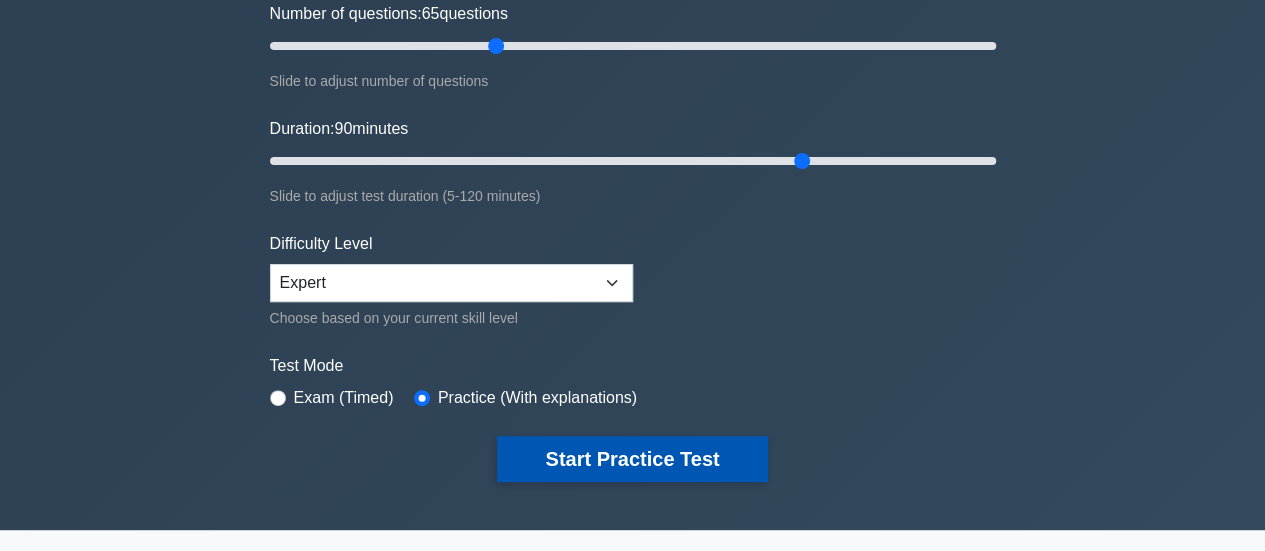 click on "Start Practice Test" at bounding box center (632, 459) 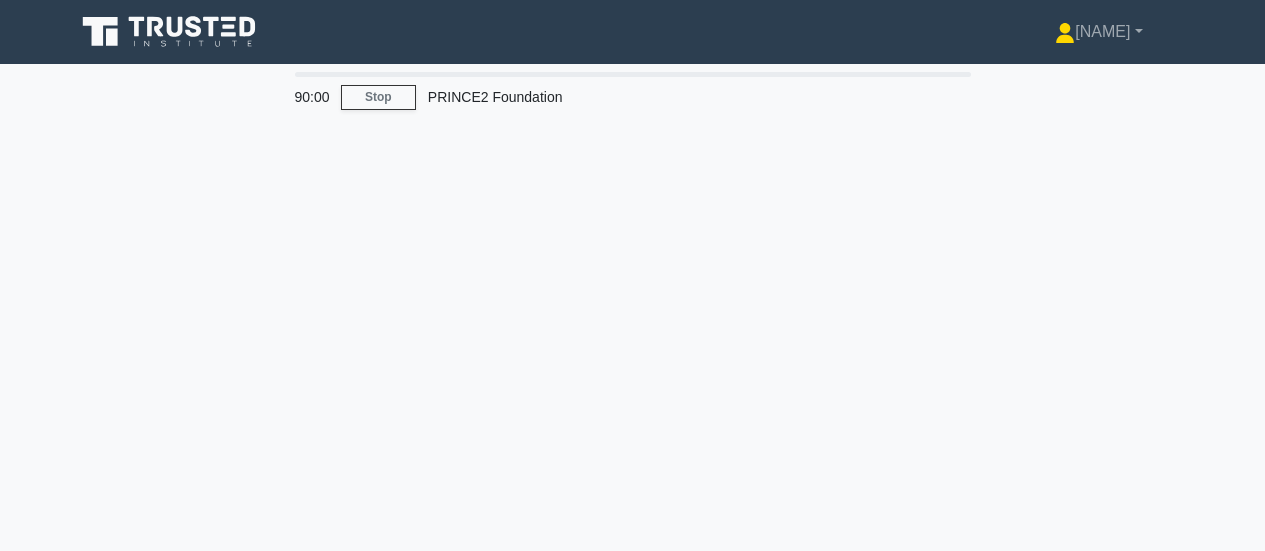 scroll, scrollTop: 0, scrollLeft: 0, axis: both 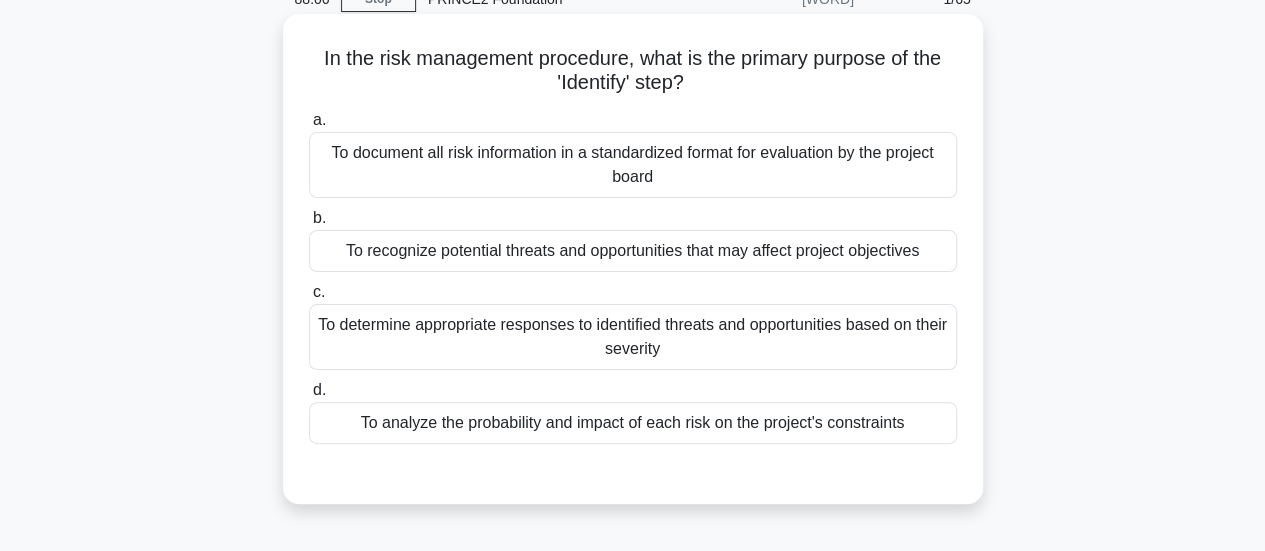 click on "To recognize potential threats and opportunities that may affect project objectives" at bounding box center [633, 251] 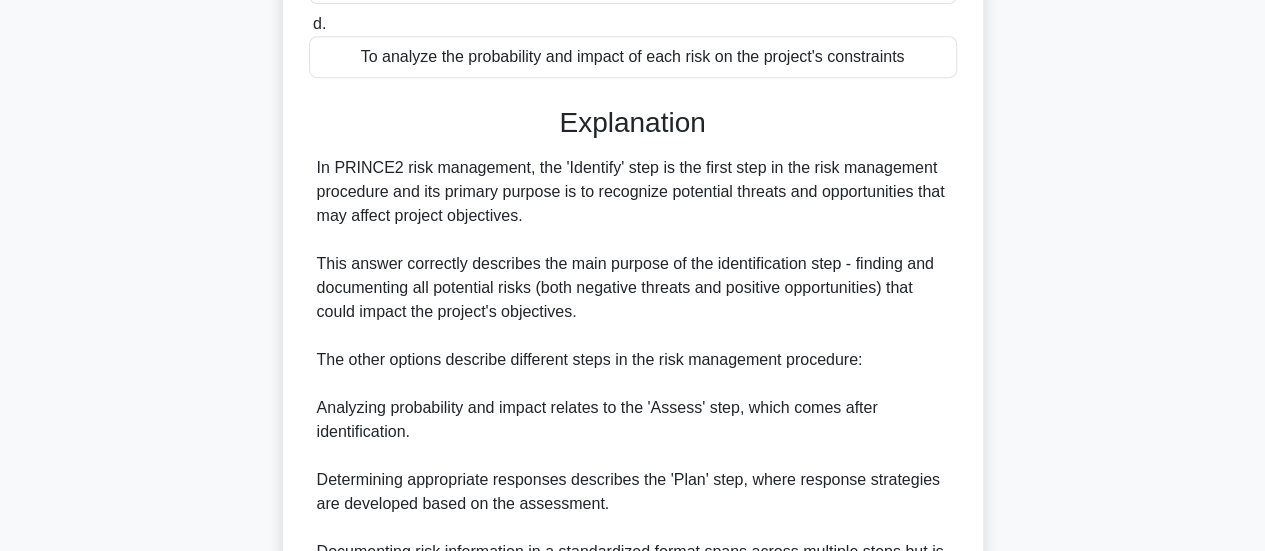 scroll, scrollTop: 703, scrollLeft: 0, axis: vertical 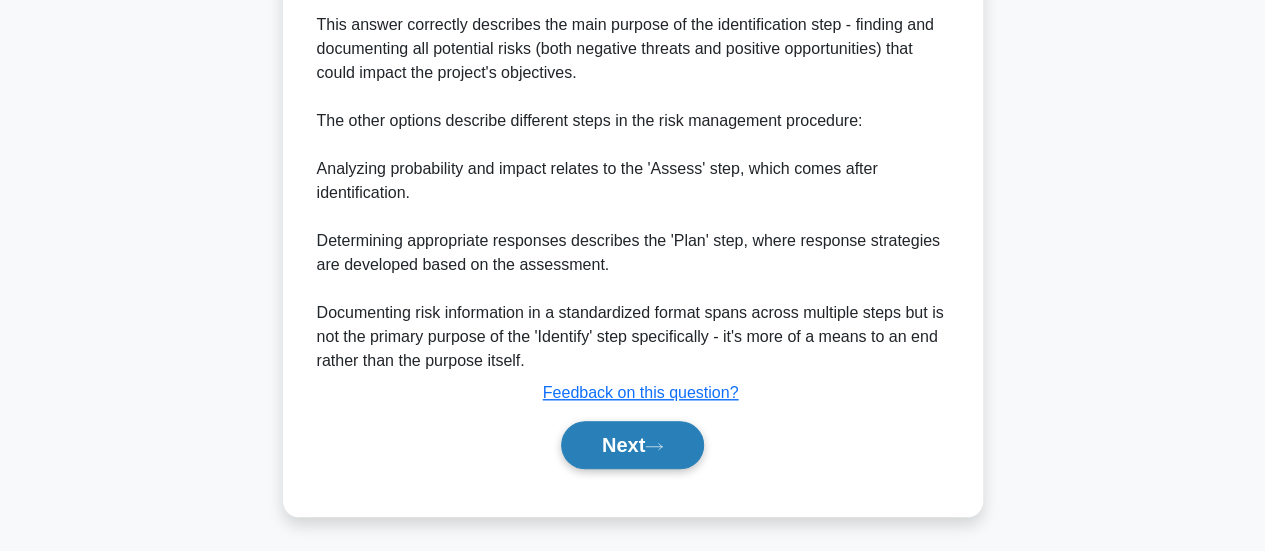 click on "Next" at bounding box center (632, 445) 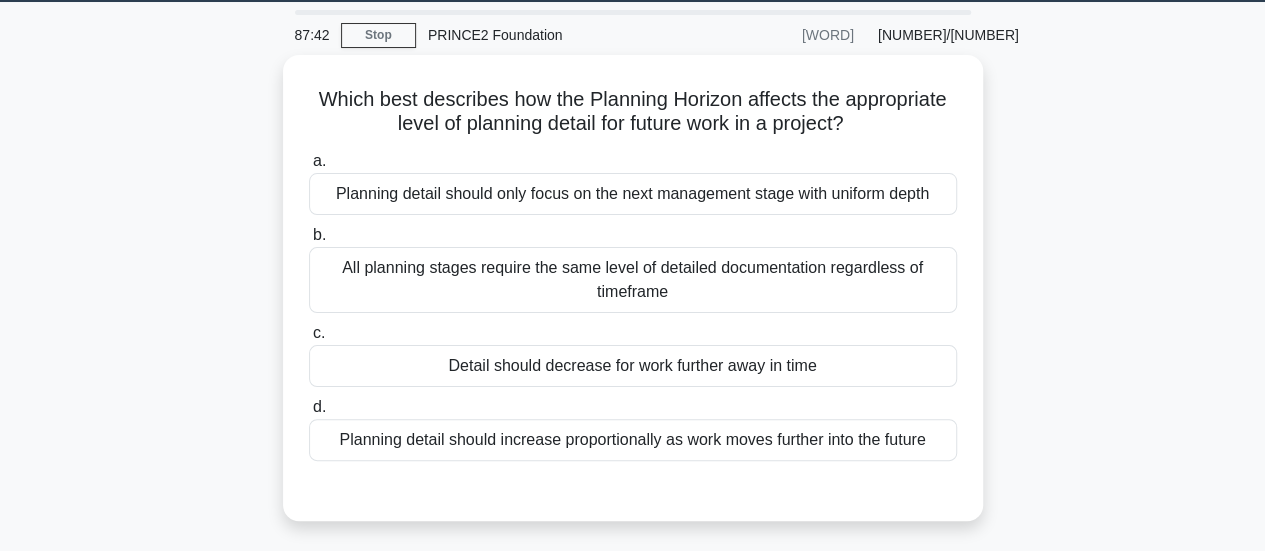 scroll, scrollTop: 61, scrollLeft: 0, axis: vertical 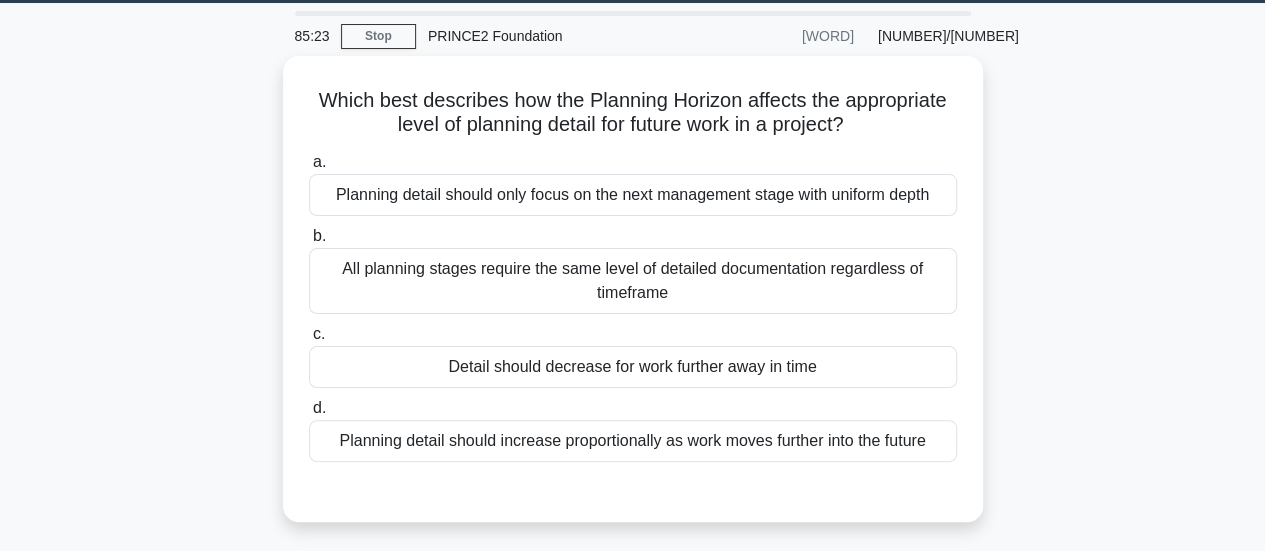 click on "Which best describes how the Planning Horizon affects the appropriate level of planning detail for future work in a project?
.spinner_0XTQ{transform-origin:center;animation:spinner_y6GP .75s linear infinite}@keyframes spinner_y6GP{100%{transform:rotate(360deg)}}
a.
Planning detail should only focus on the next management stage with uniform depth
b. c. d." at bounding box center (633, 301) 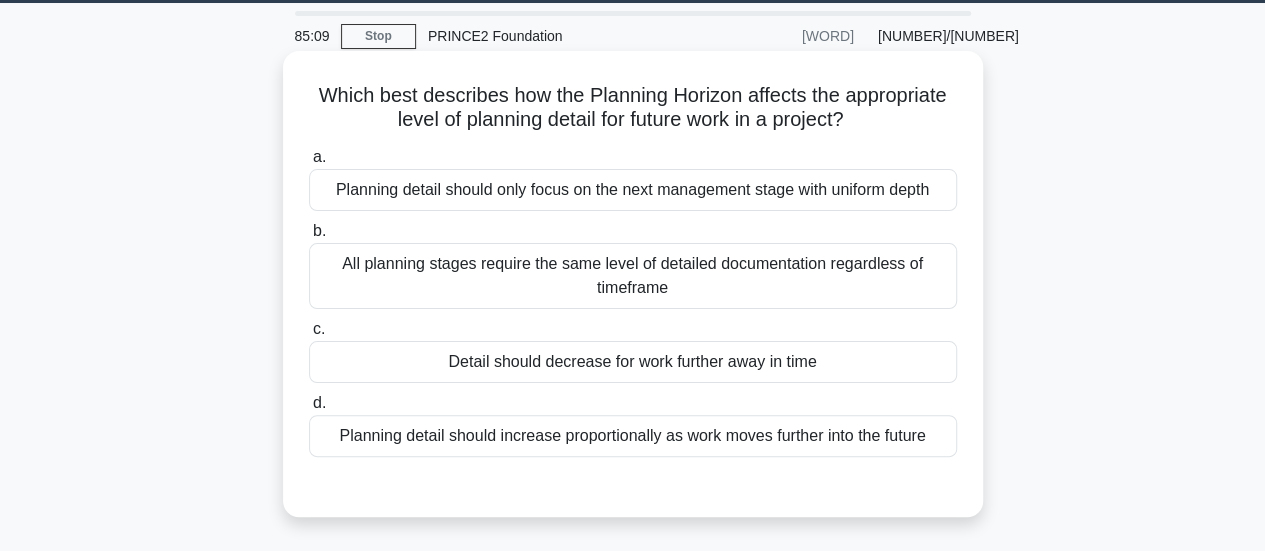 click on "All planning stages require the same level of detailed documentation regardless of timeframe" at bounding box center [633, 276] 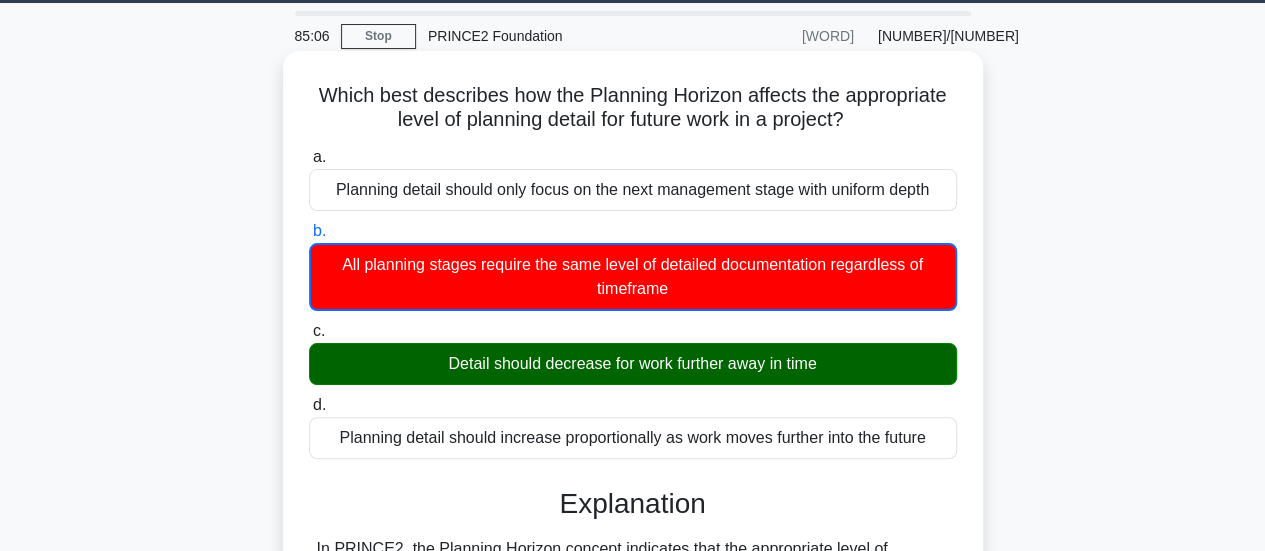 click on "Detail should decrease for work further away in time" at bounding box center (633, 364) 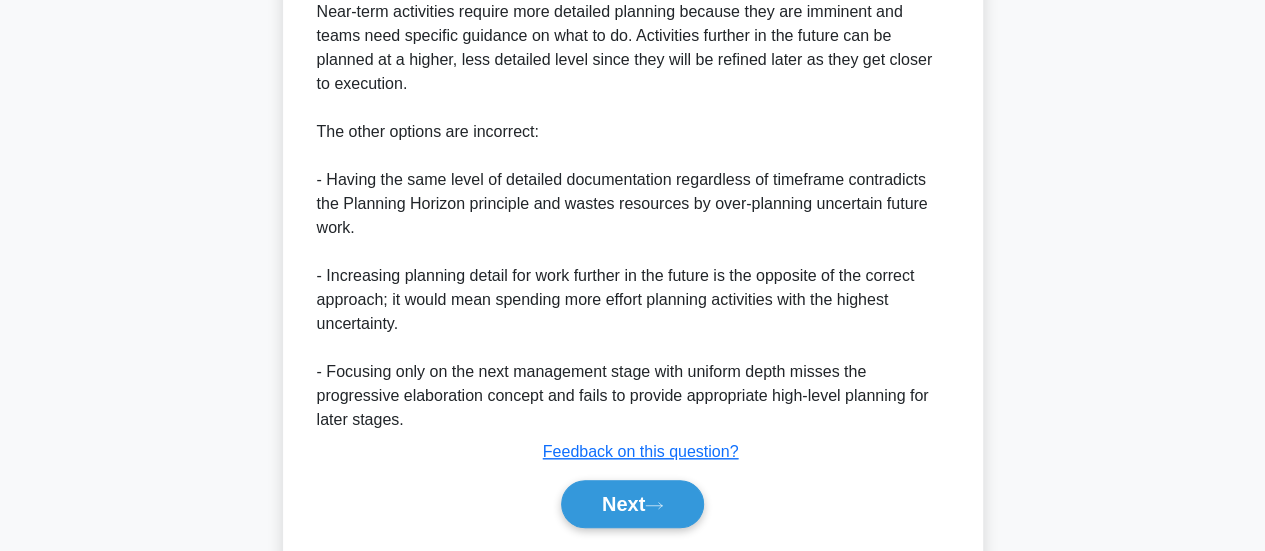 scroll, scrollTop: 715, scrollLeft: 0, axis: vertical 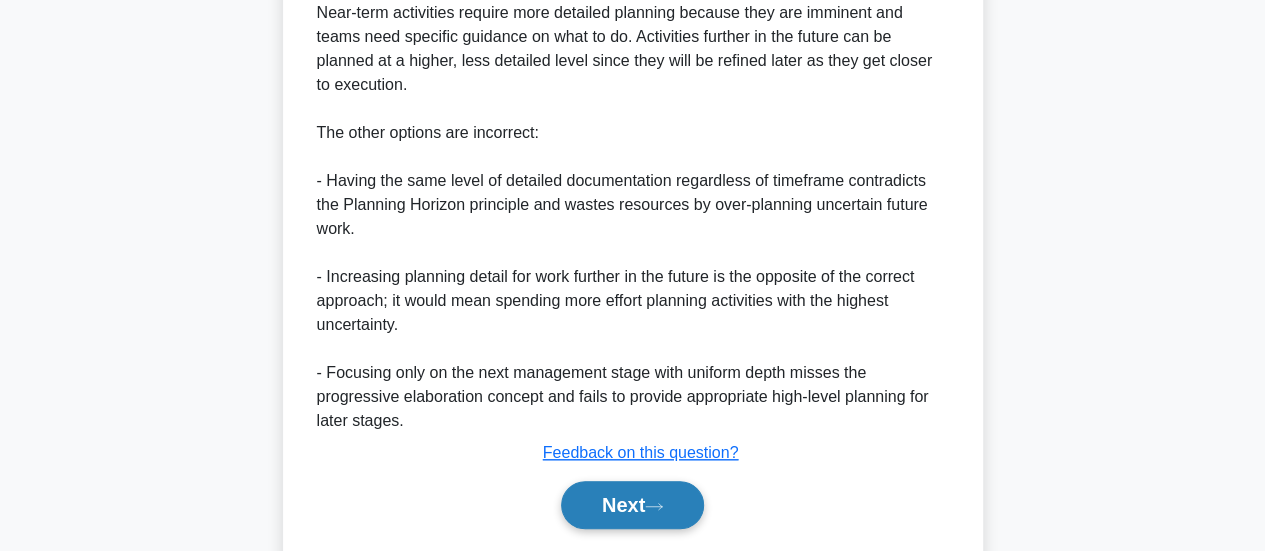 click on "Next" at bounding box center (632, 505) 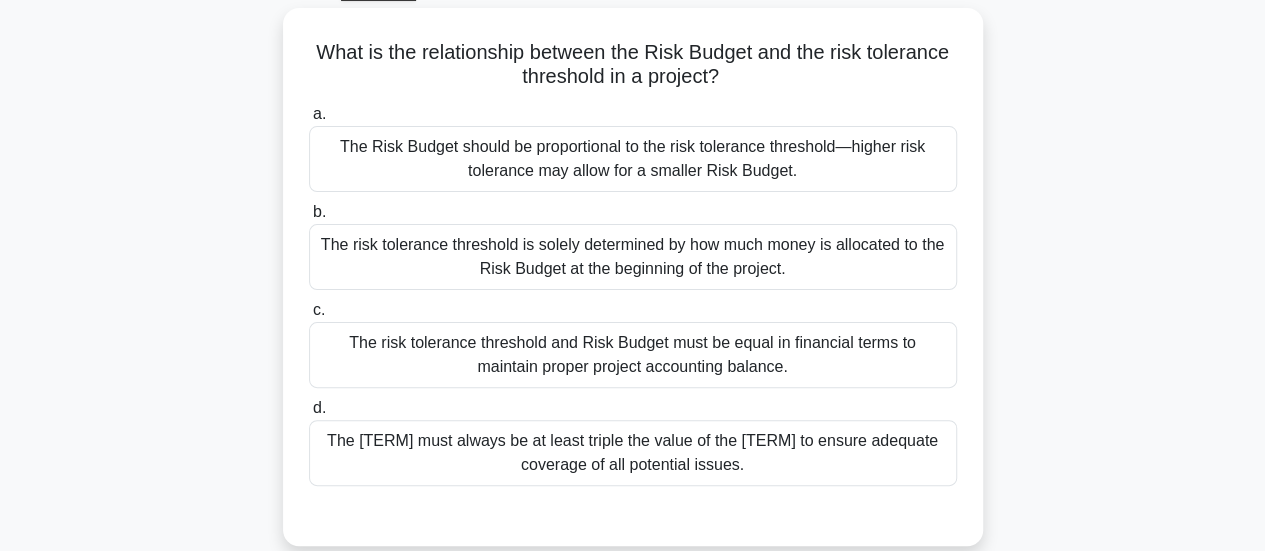 scroll, scrollTop: 108, scrollLeft: 0, axis: vertical 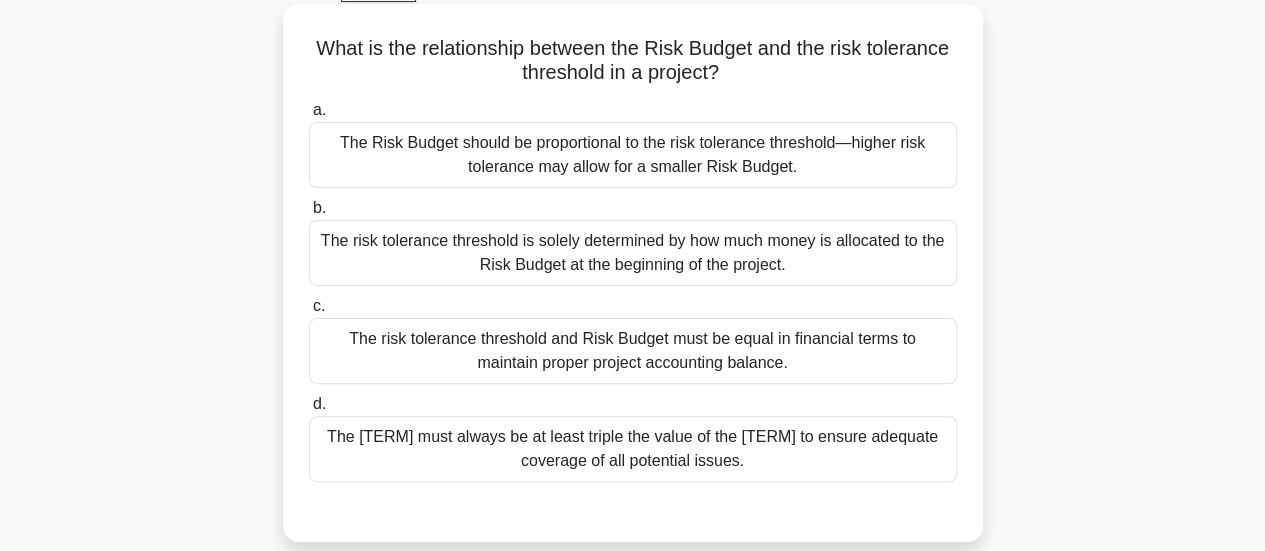 click on "The risk tolerance threshold is solely determined by how much money is allocated to the Risk Budget at the beginning of the project." at bounding box center (633, 253) 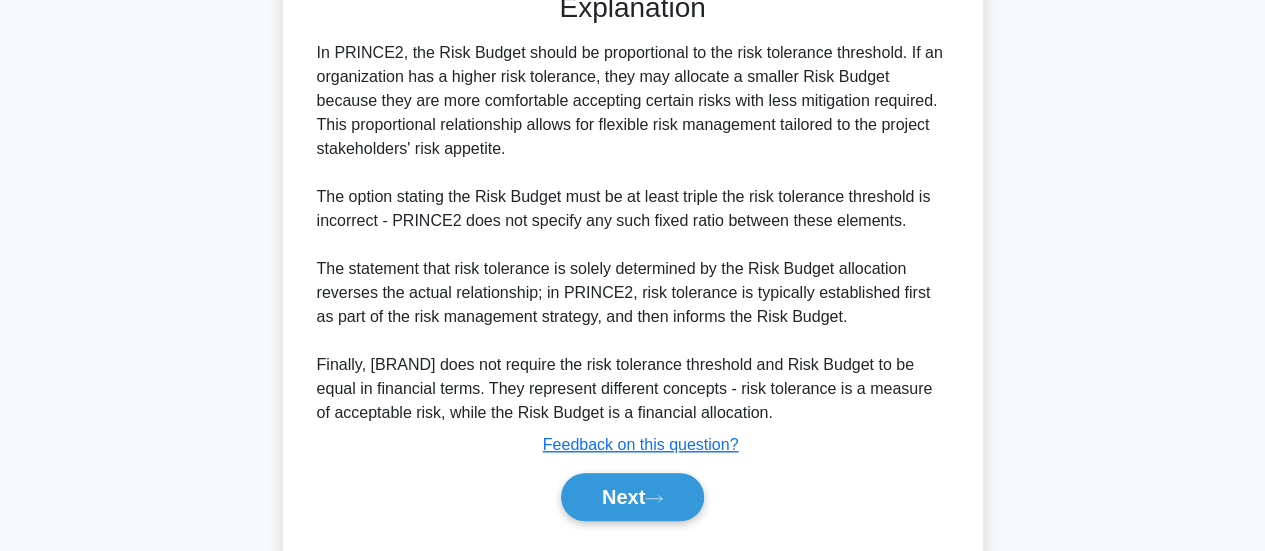 scroll, scrollTop: 682, scrollLeft: 0, axis: vertical 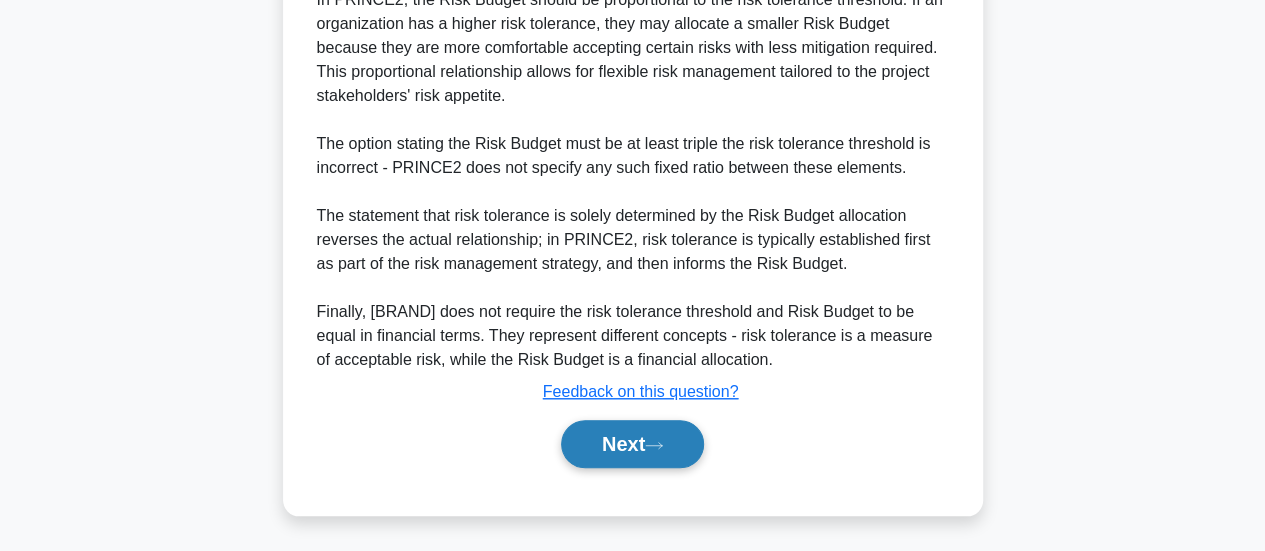 click on "Next" at bounding box center [632, 444] 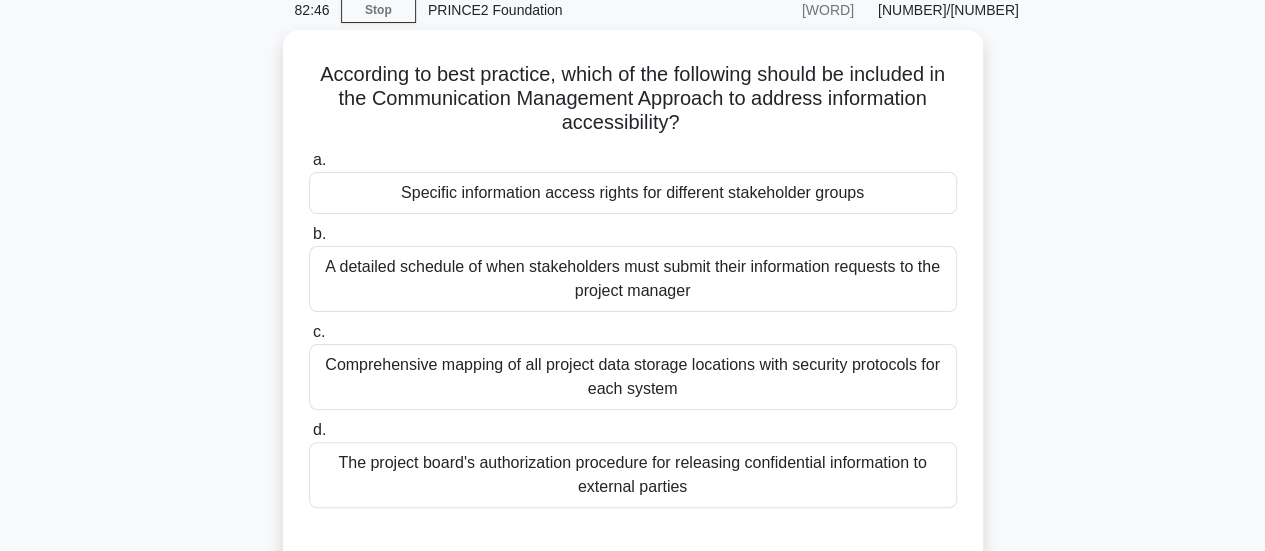 scroll, scrollTop: 88, scrollLeft: 0, axis: vertical 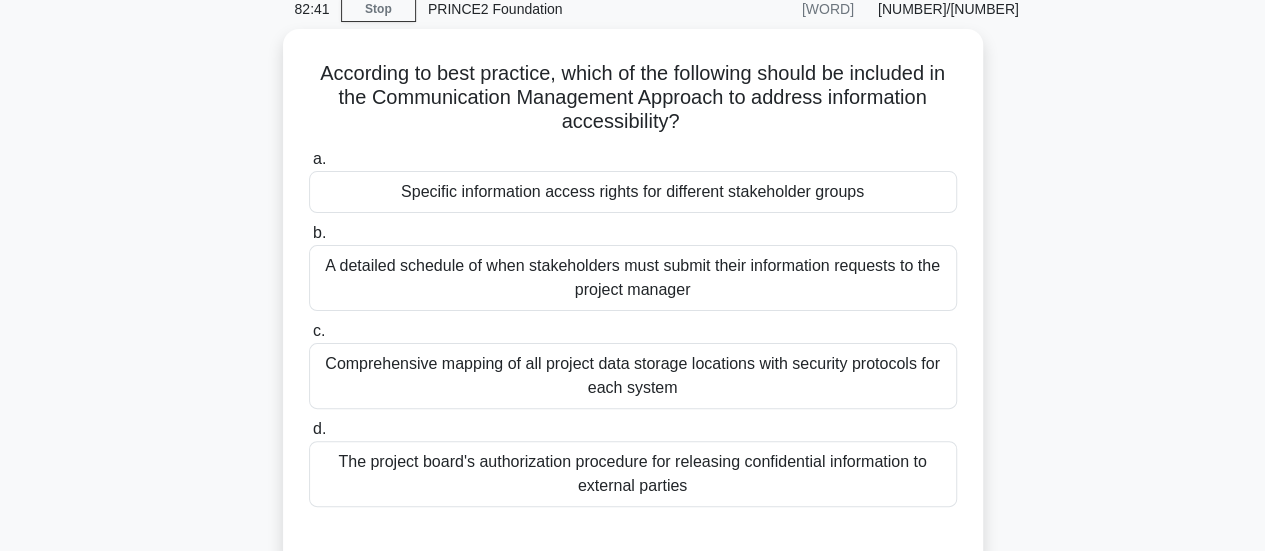click on "d.
The project board's authorization procedure for releasing confidential information to external parties" at bounding box center [633, 462] 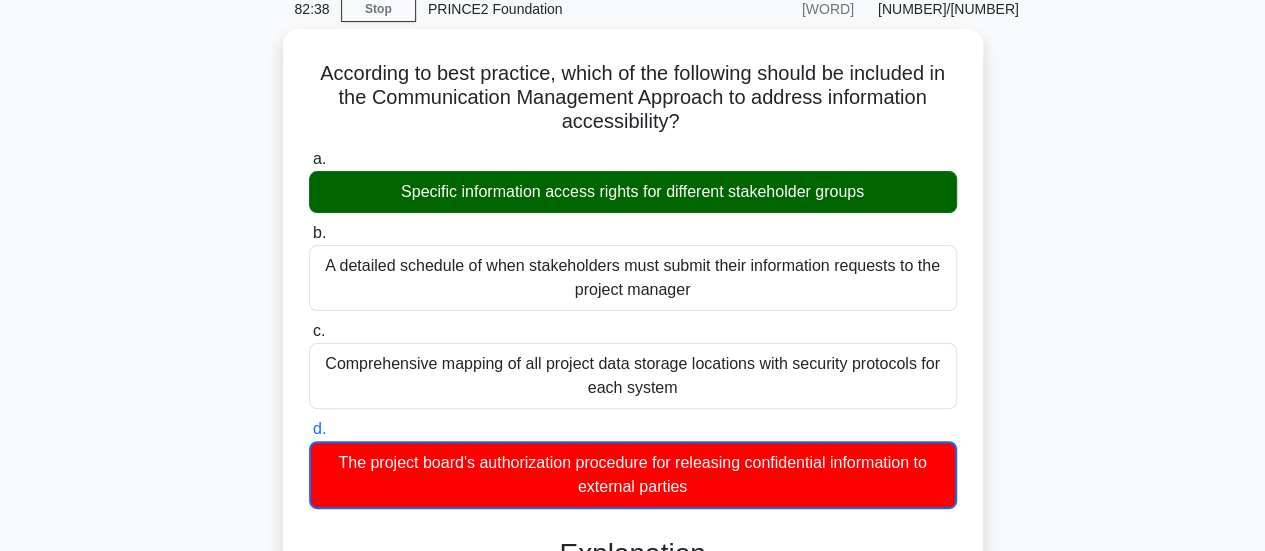 scroll, scrollTop: 364, scrollLeft: 0, axis: vertical 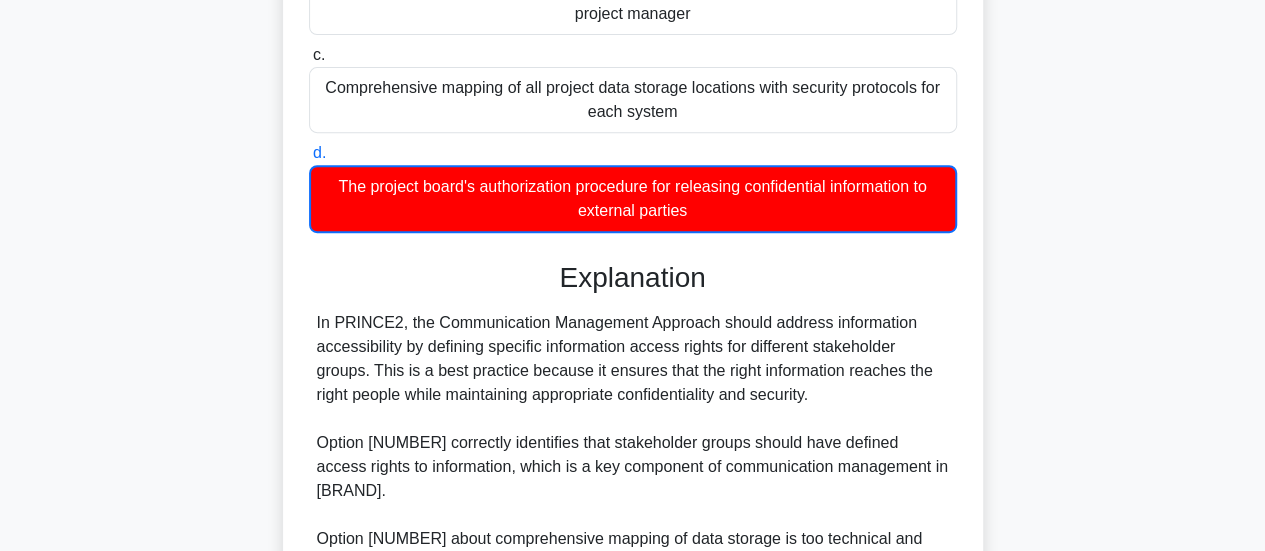 click on "In PRINCE2, the Communication Management Approach should address information accessibility by defining specific information access rights for different stakeholder groups. This is a best practice because it ensures that the right information reaches the right people while maintaining appropriate confidentiality and security. Option 488713 correctly identifies that stakeholder groups should have defined access rights to information, which is a key component of communication management in PRINCE2. Option 488715 about comprehensive mapping of data storage is too technical and focused on IT infrastructure rather than communication management principles. Option 488717 about schedules for information requests creates unnecessary bureaucracy and doesn't align with PRINCE2's focus on efficient communication." at bounding box center [633, 527] 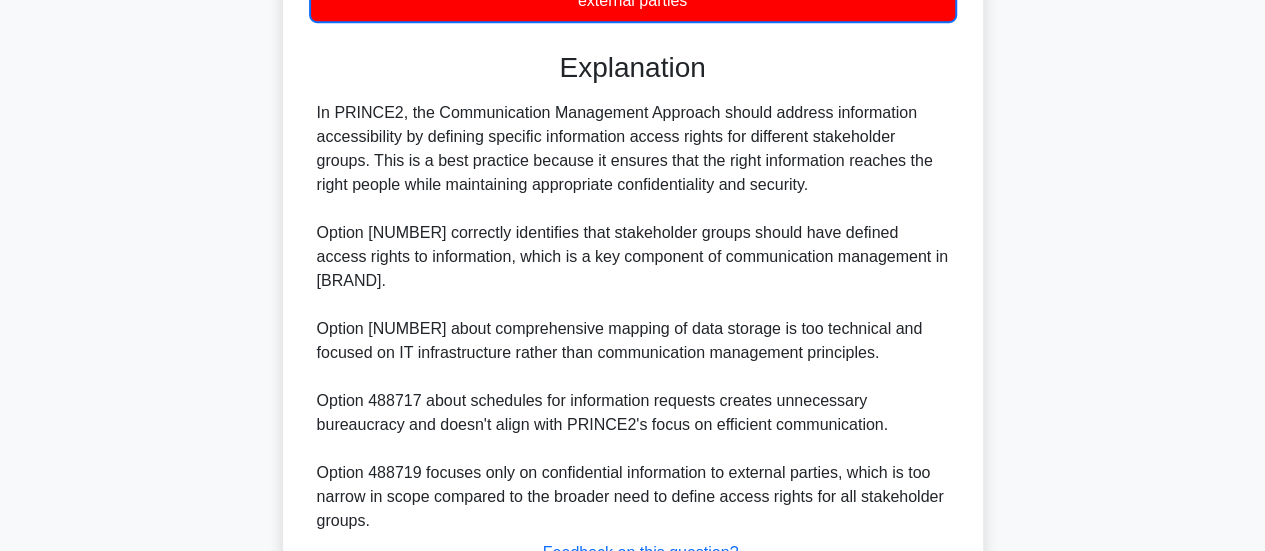 scroll, scrollTop: 730, scrollLeft: 0, axis: vertical 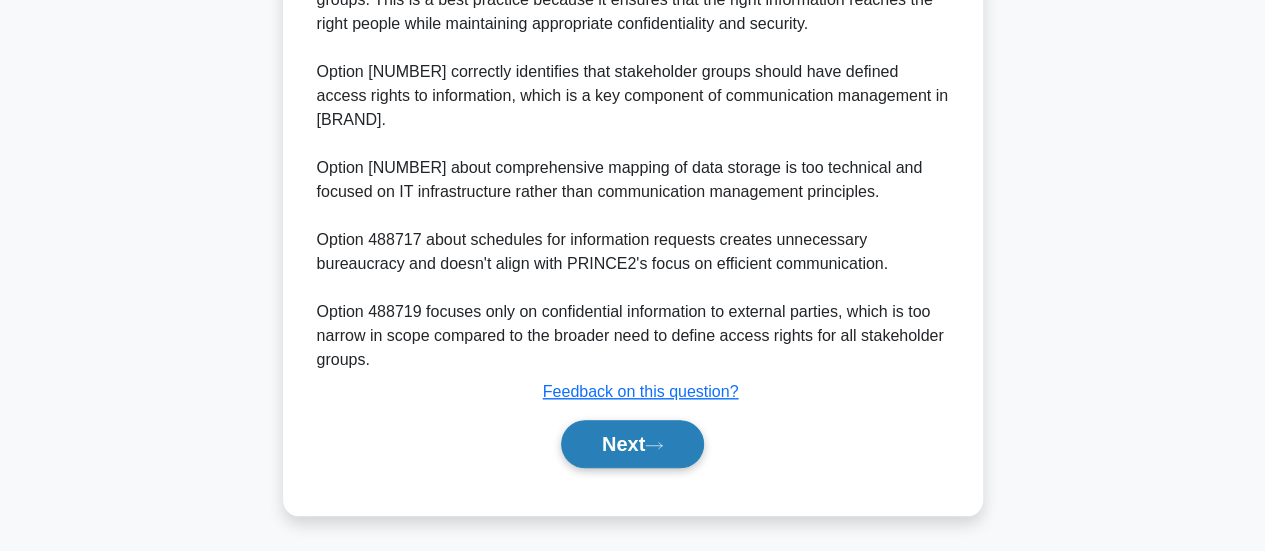click on "Next" at bounding box center [632, 444] 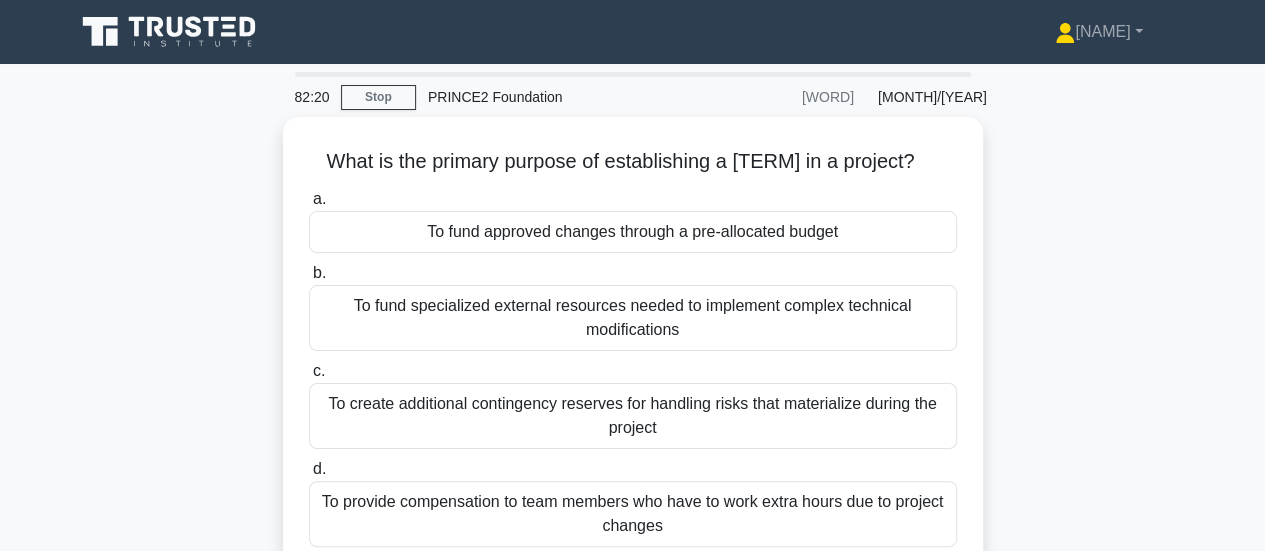 scroll, scrollTop: 92, scrollLeft: 0, axis: vertical 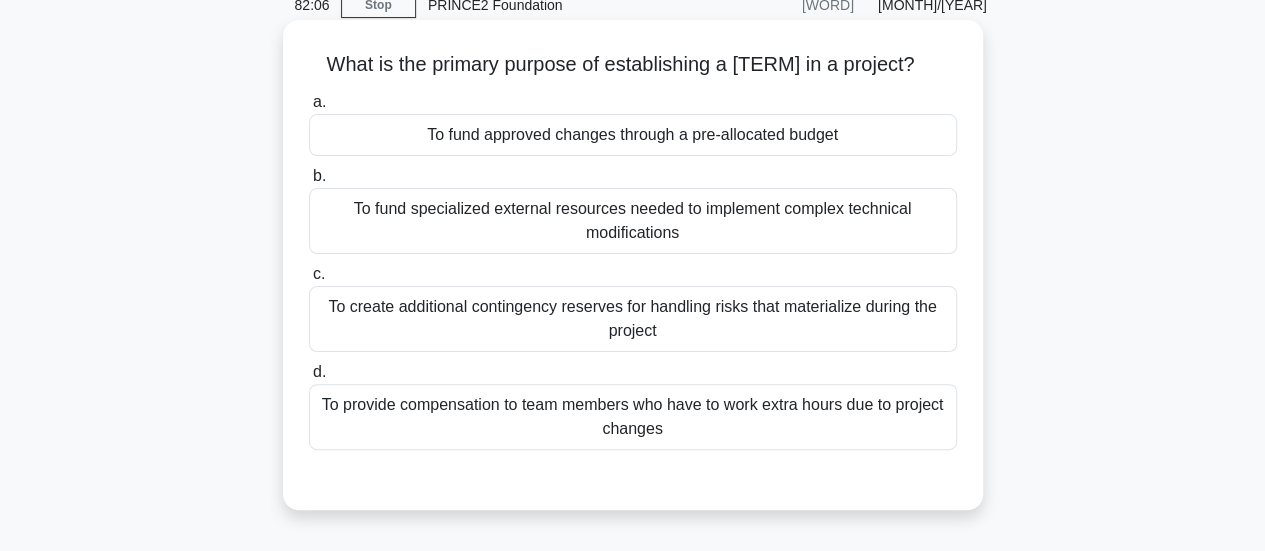 click on "To fund specialized external resources needed to implement complex technical modifications" at bounding box center [633, 221] 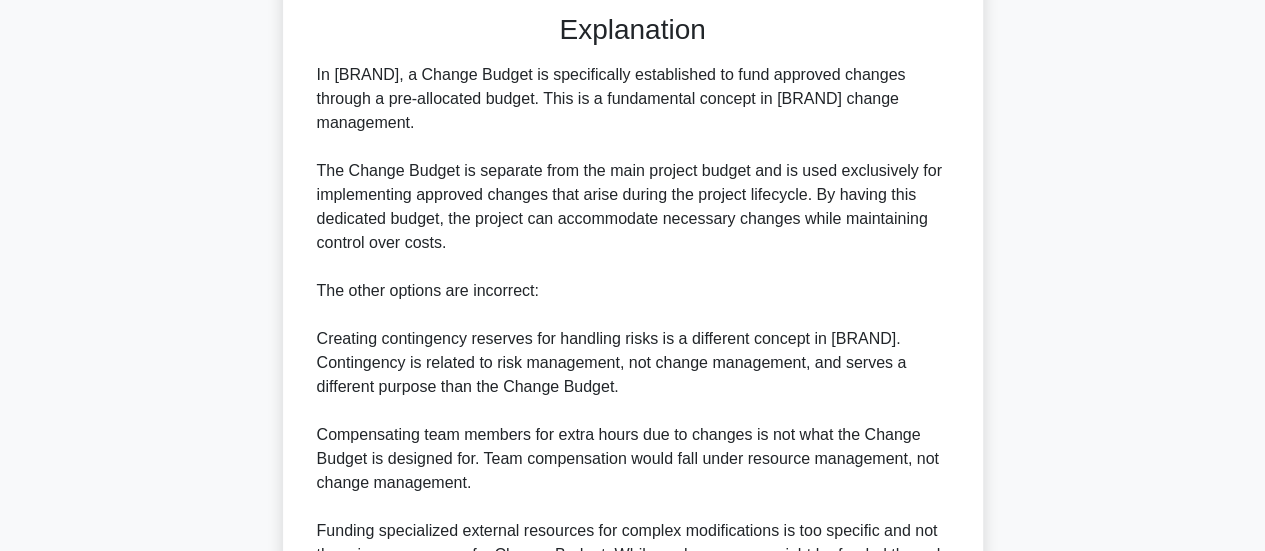 scroll, scrollTop: 826, scrollLeft: 0, axis: vertical 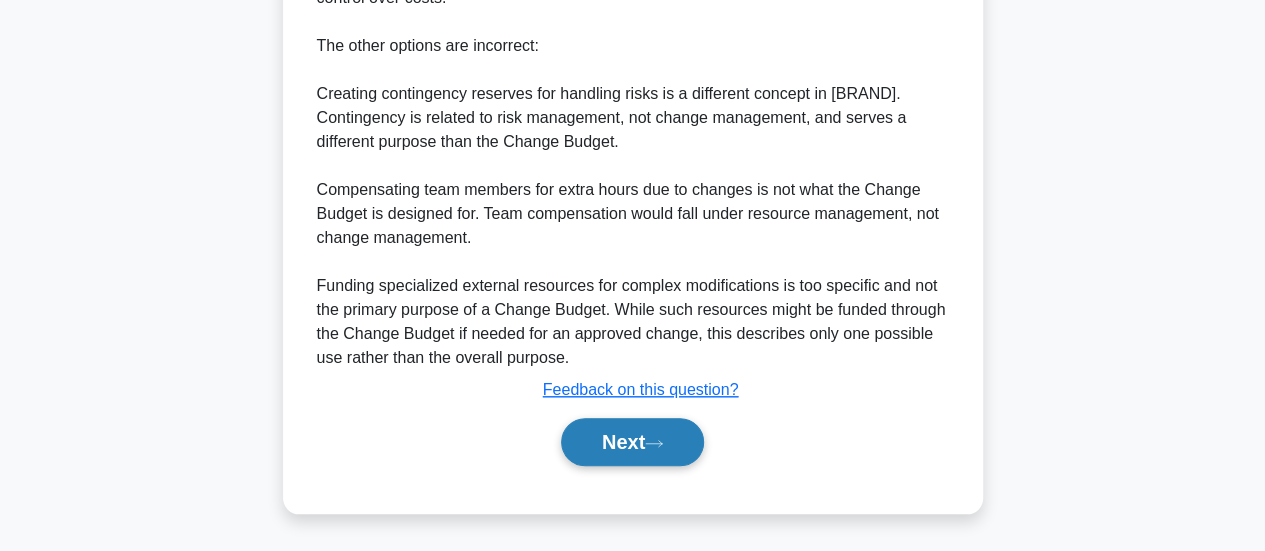 click on "Next" at bounding box center (632, 442) 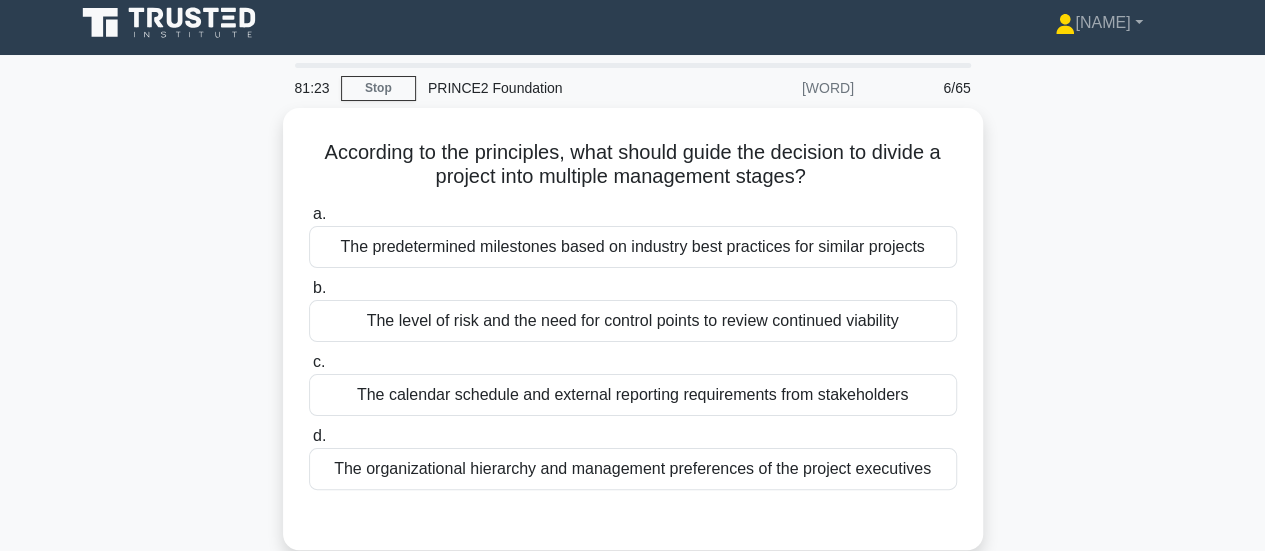 scroll, scrollTop: 11, scrollLeft: 0, axis: vertical 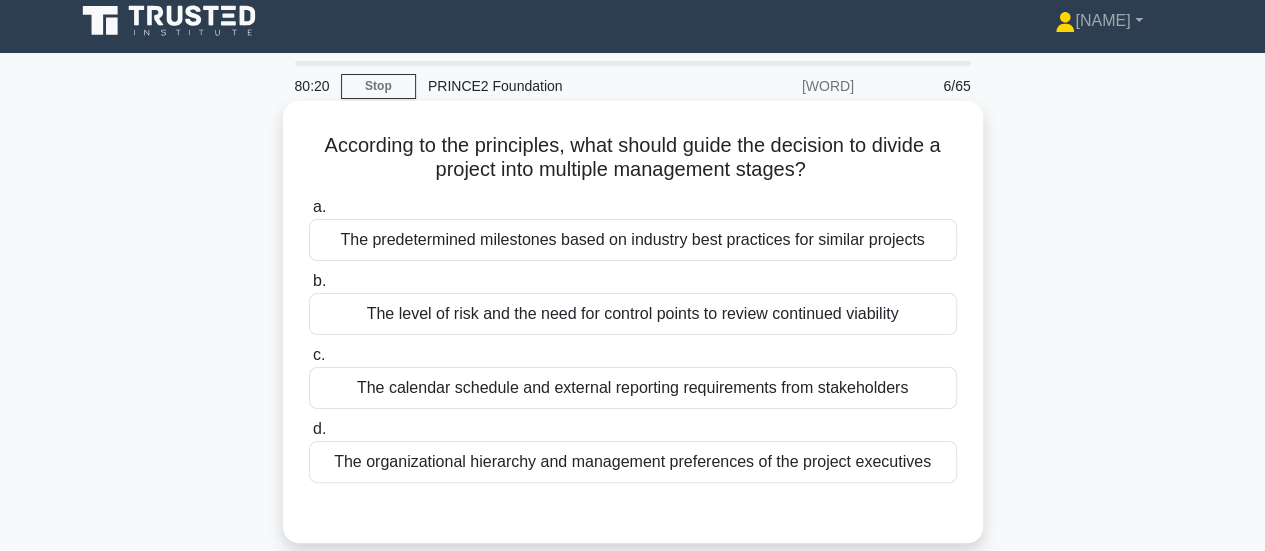click on "a.
The predetermined milestones based on industry best practices for similar projects
b.
The level of risk and the need for control points to review continued viability
c. d." at bounding box center (633, 339) 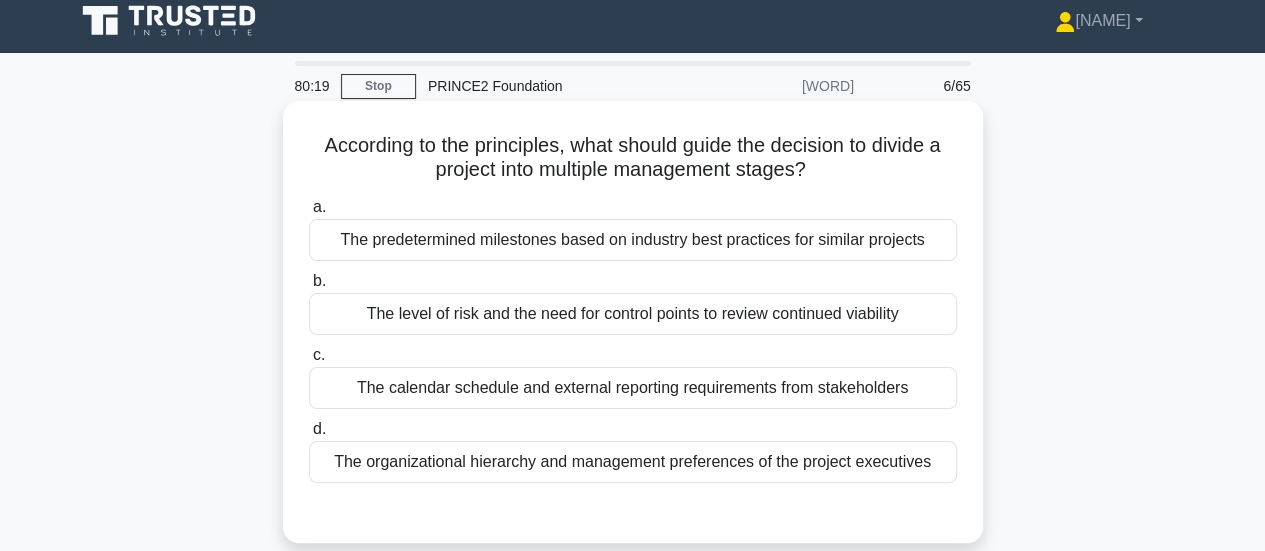 click on "The predetermined milestones based on industry best practices for similar projects" at bounding box center [633, 240] 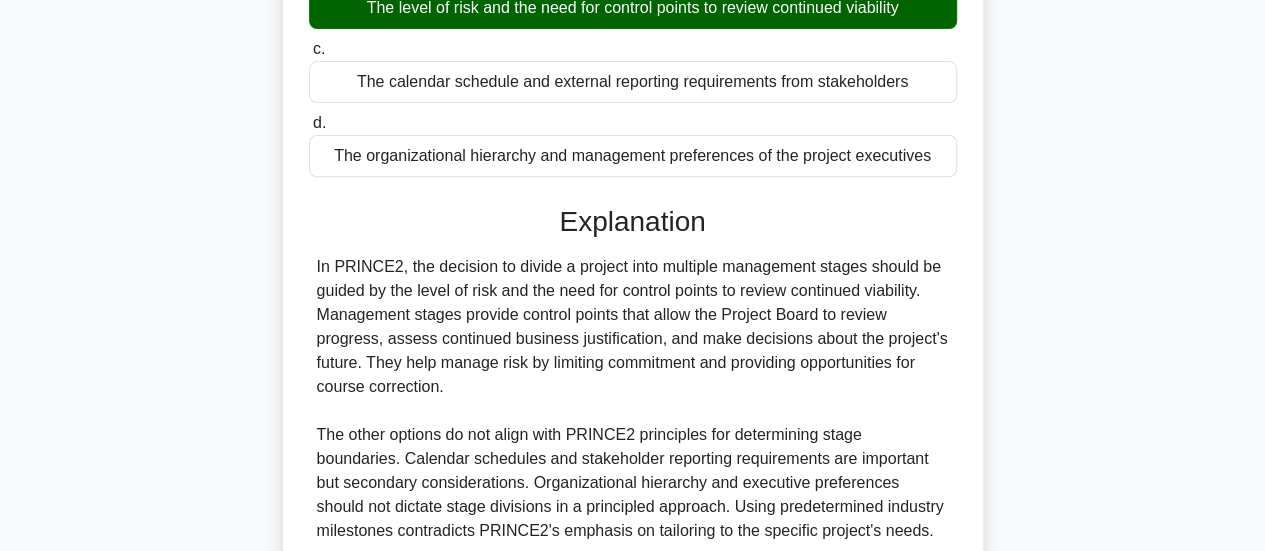 scroll, scrollTop: 529, scrollLeft: 0, axis: vertical 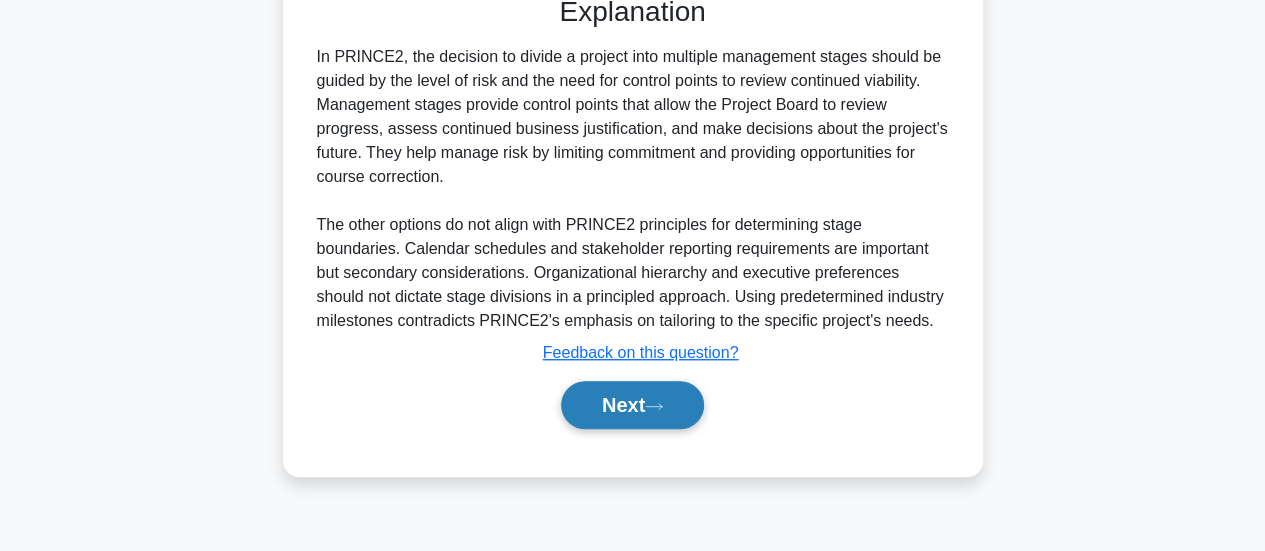 click on "Next" at bounding box center [632, 405] 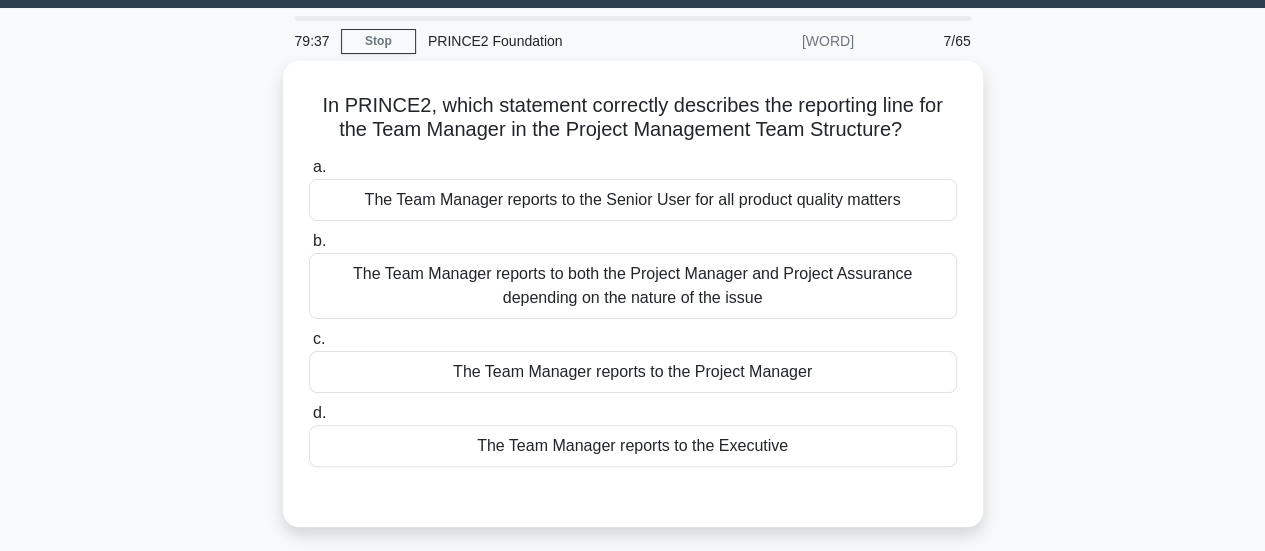scroll, scrollTop: 55, scrollLeft: 0, axis: vertical 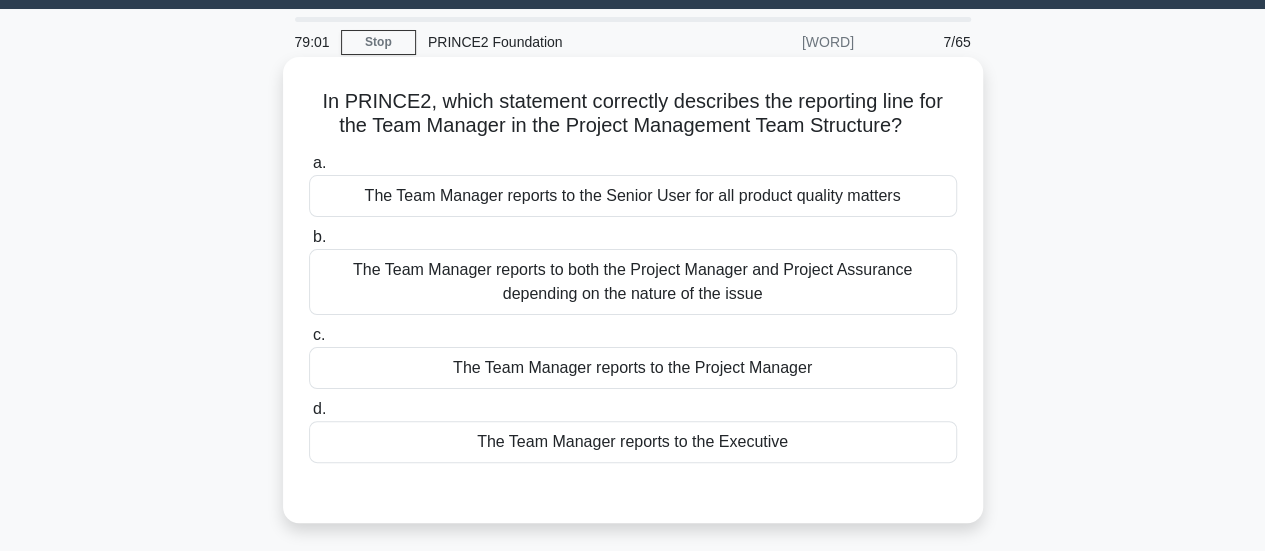 click on "The Team Manager reports to the Senior User for all product quality matters" at bounding box center [633, 196] 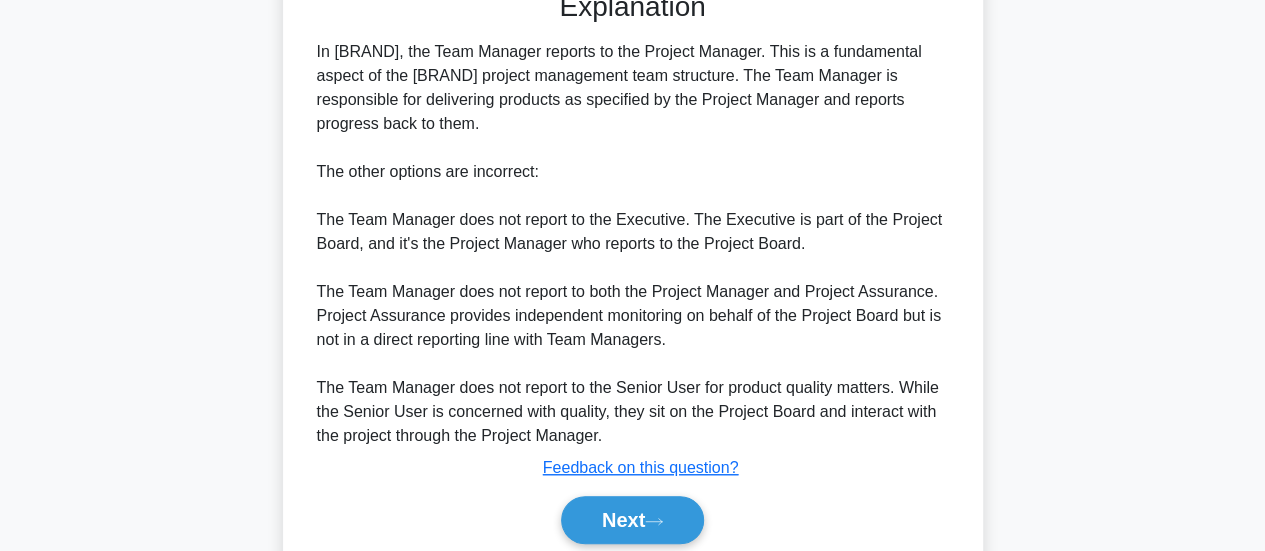 scroll, scrollTop: 634, scrollLeft: 0, axis: vertical 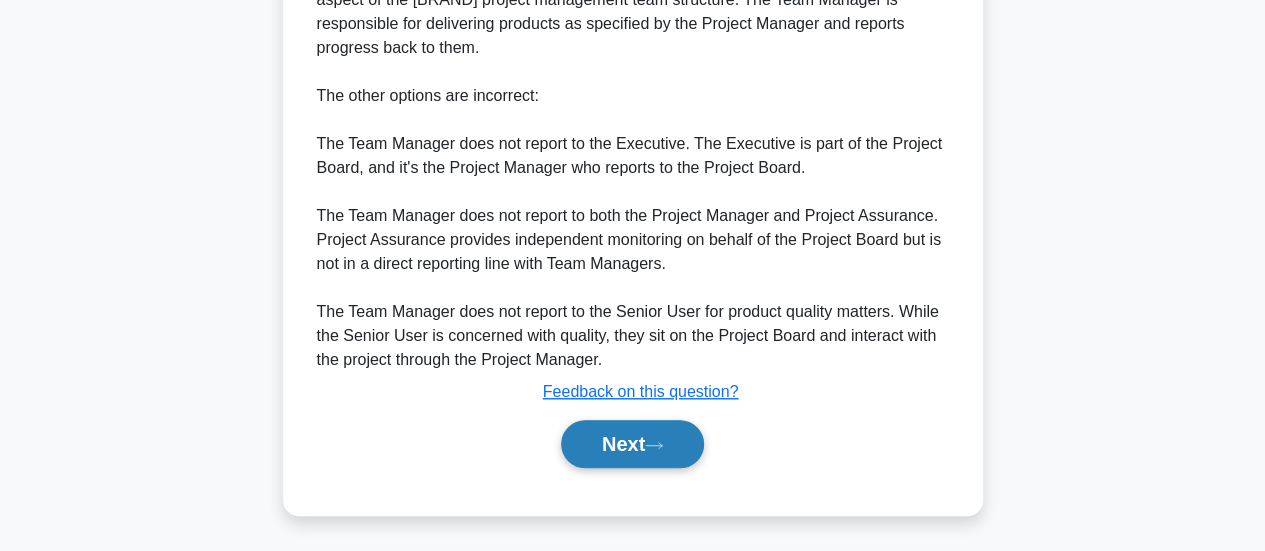 click at bounding box center [654, 445] 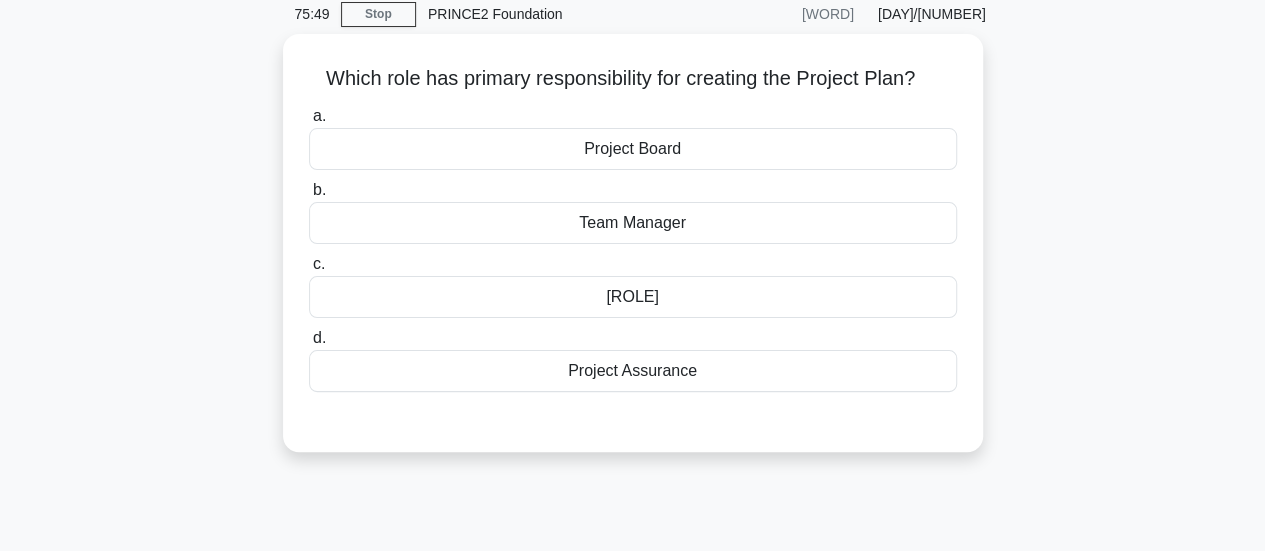 scroll, scrollTop: 0, scrollLeft: 0, axis: both 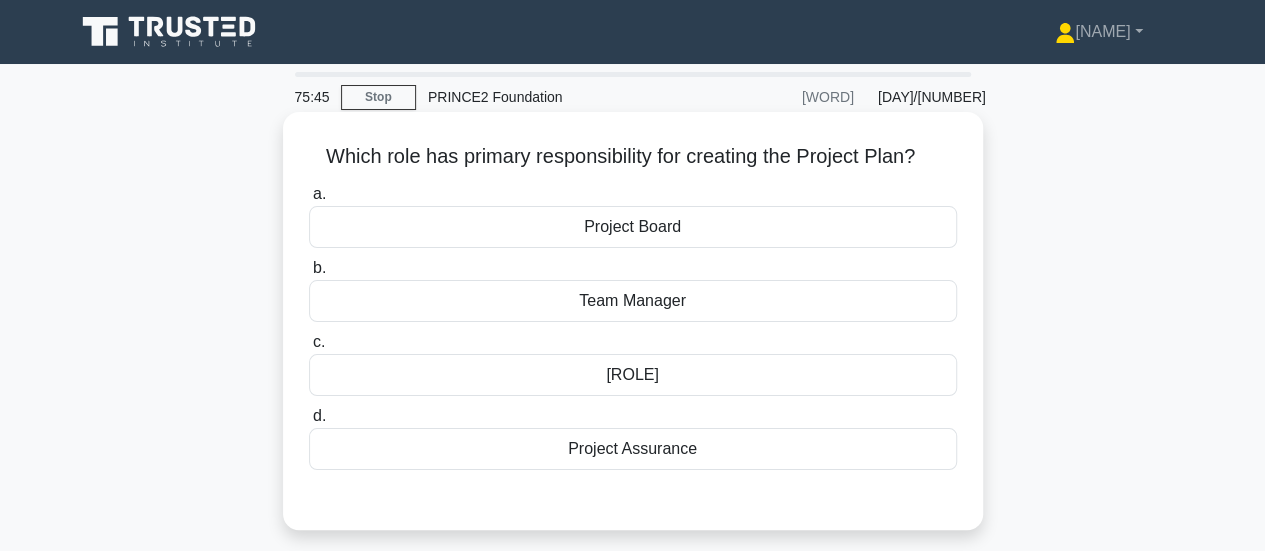click on "Project Board" at bounding box center [633, 227] 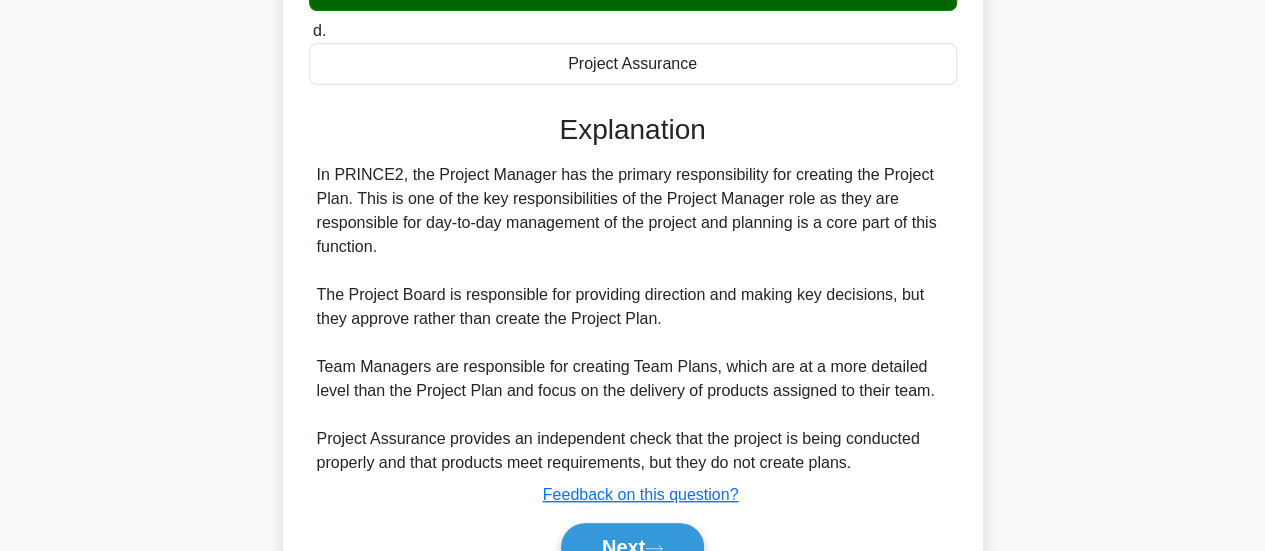 scroll, scrollTop: 418, scrollLeft: 0, axis: vertical 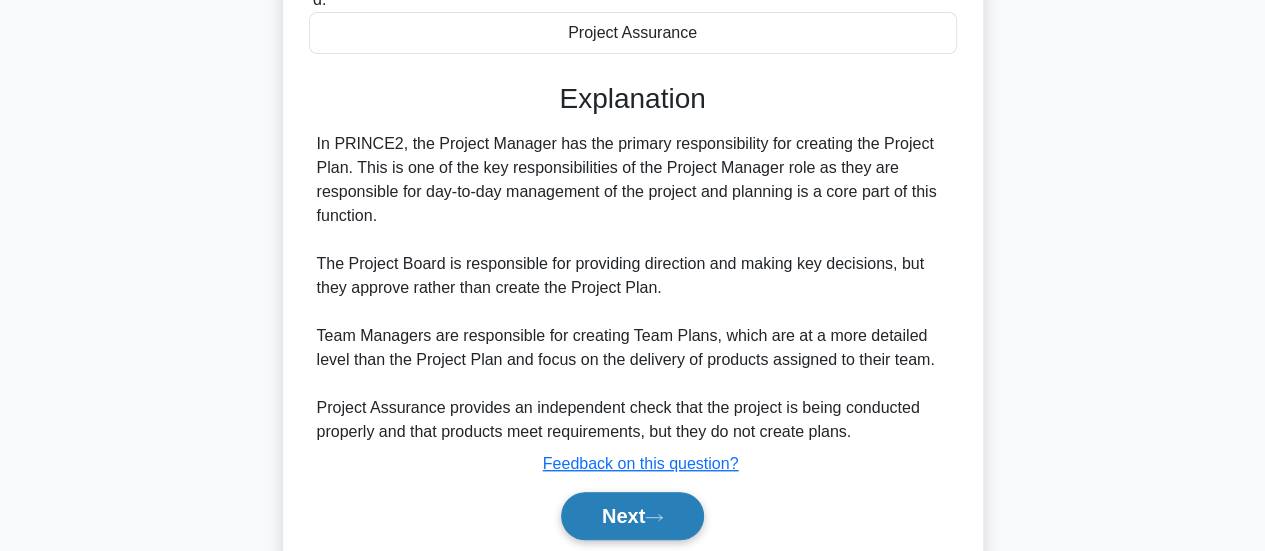 click on "Next" at bounding box center (632, 516) 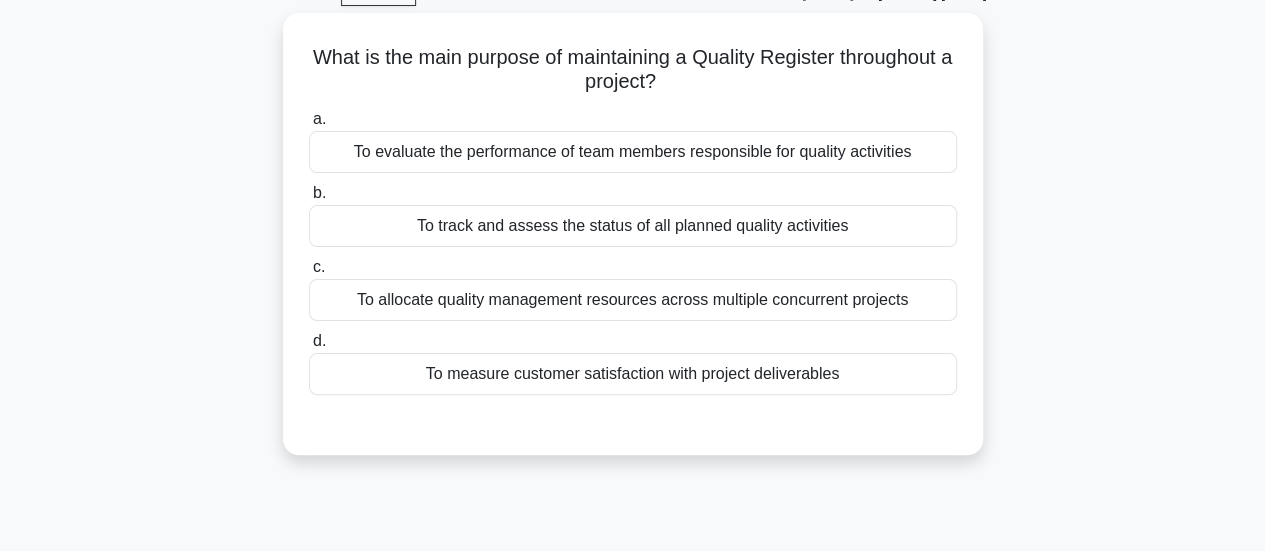 scroll, scrollTop: 100, scrollLeft: 0, axis: vertical 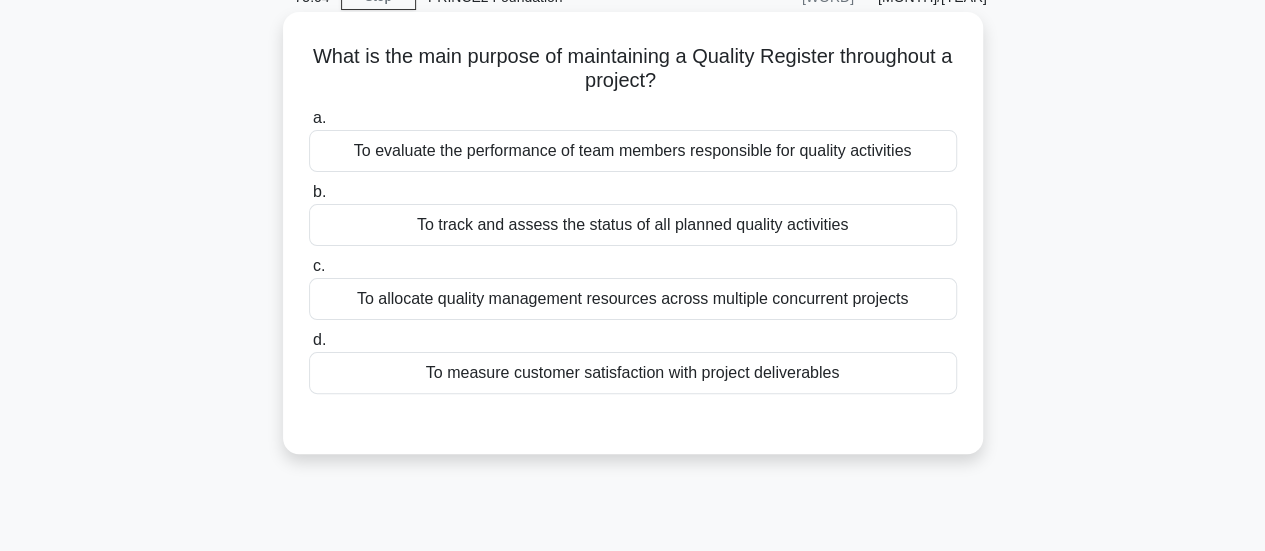 click on "To evaluate the performance of team members responsible for quality activities" at bounding box center [633, 151] 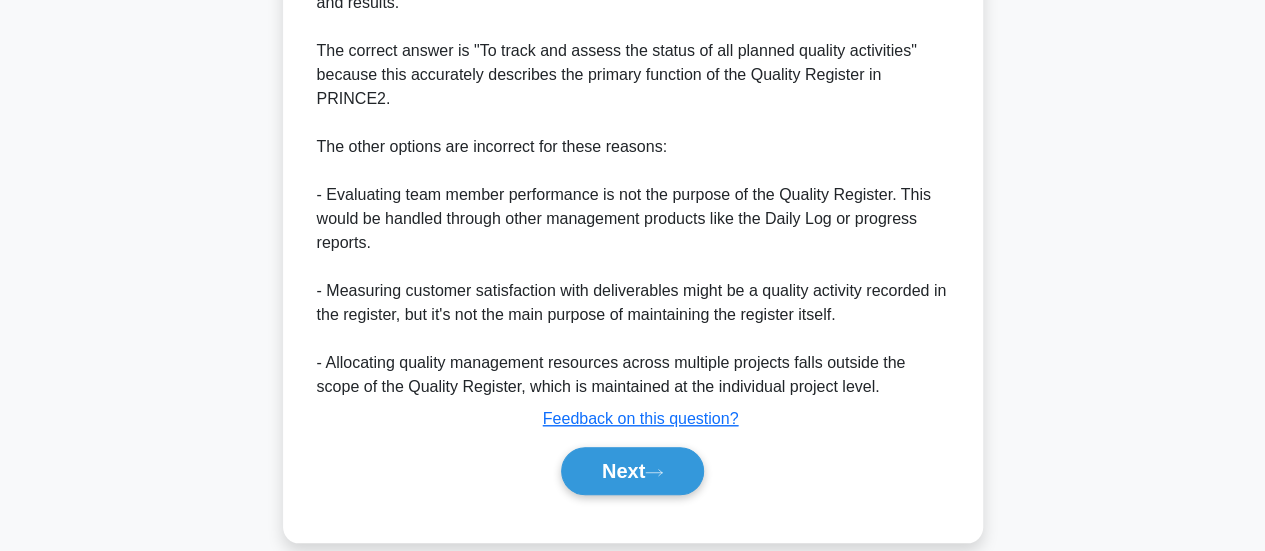 scroll, scrollTop: 658, scrollLeft: 0, axis: vertical 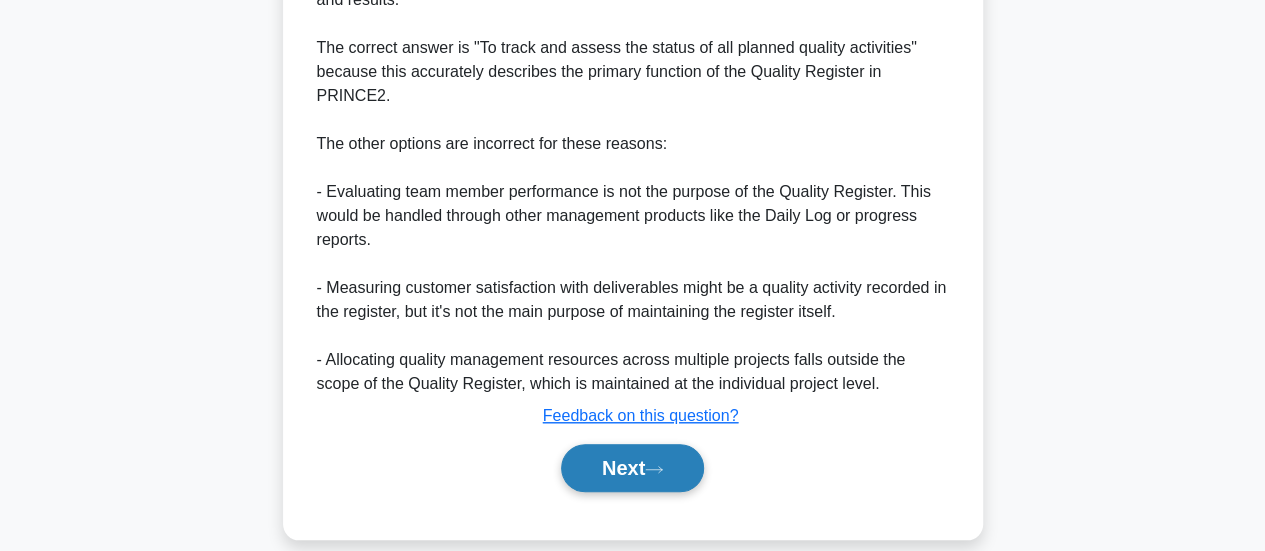 click on "Next" at bounding box center (632, 468) 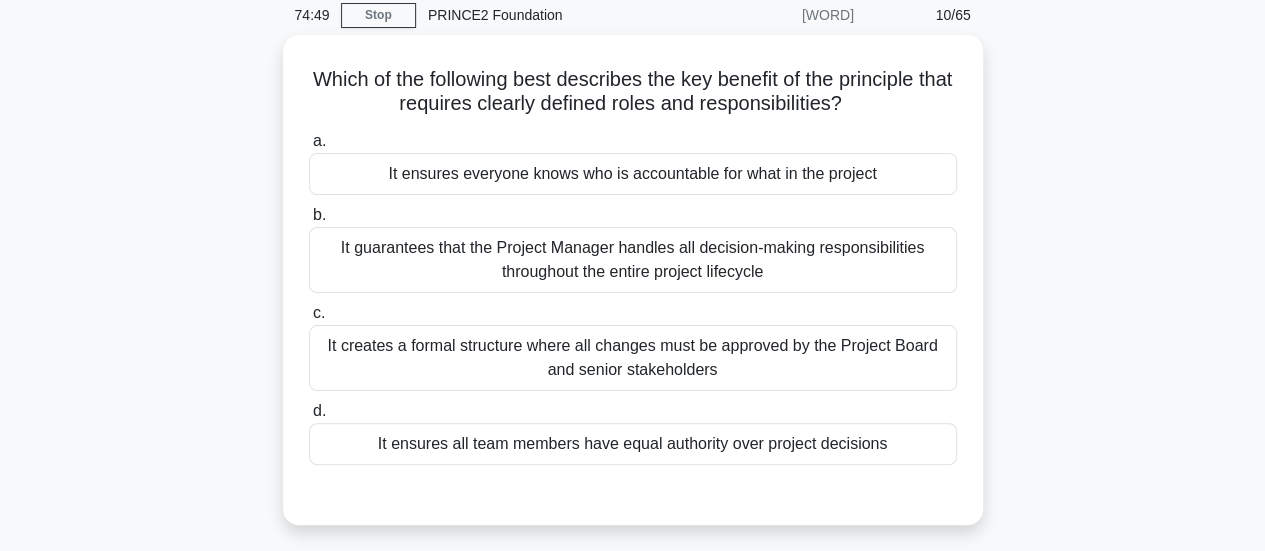 scroll, scrollTop: 0, scrollLeft: 0, axis: both 